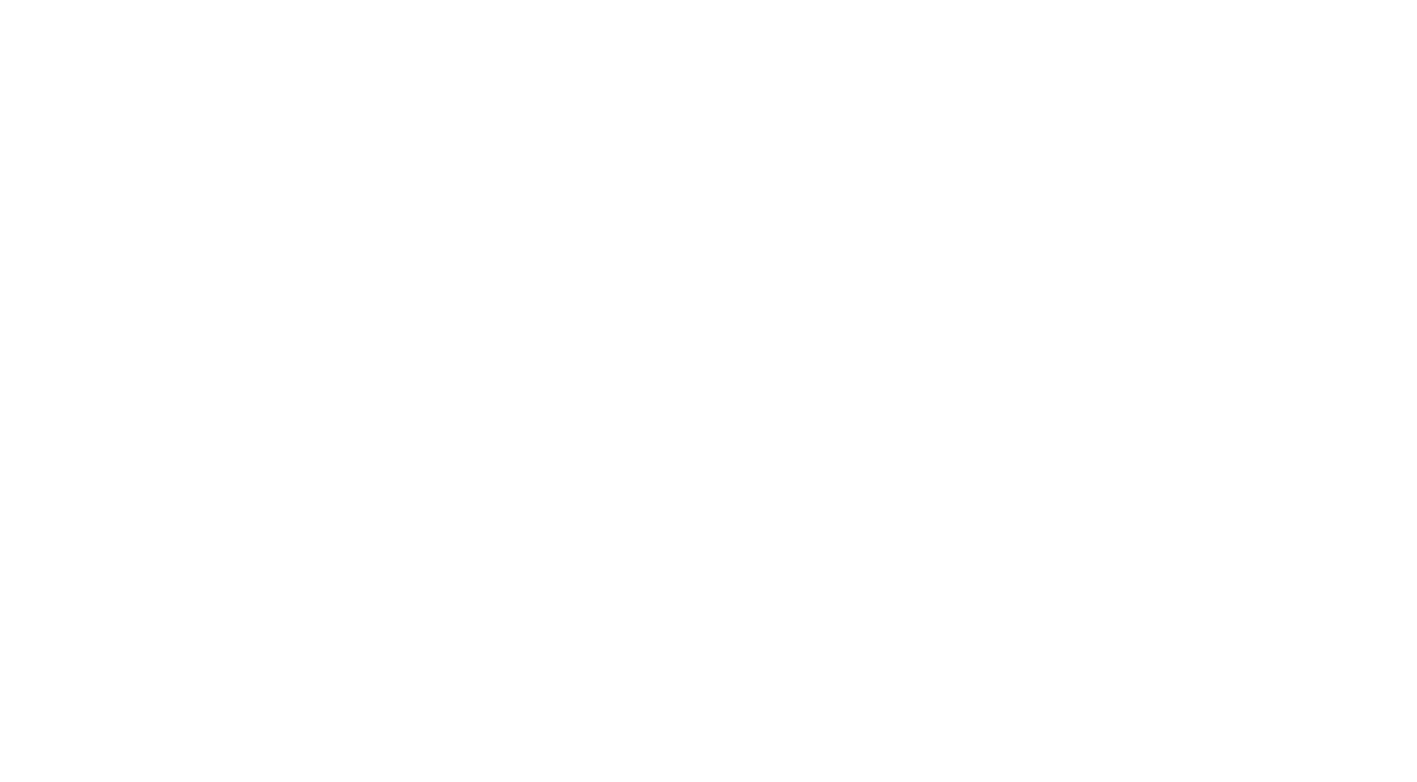 scroll, scrollTop: 0, scrollLeft: 0, axis: both 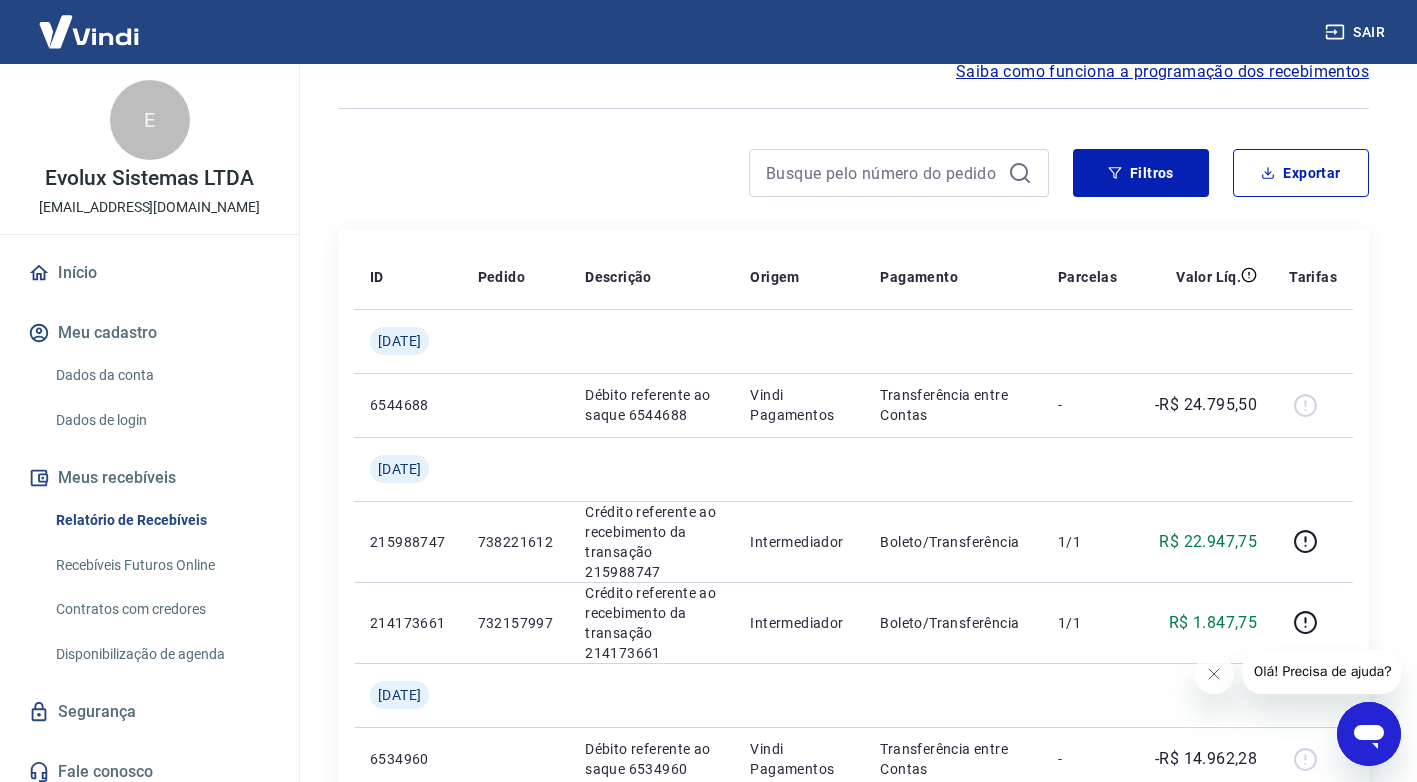 click at bounding box center [693, 173] 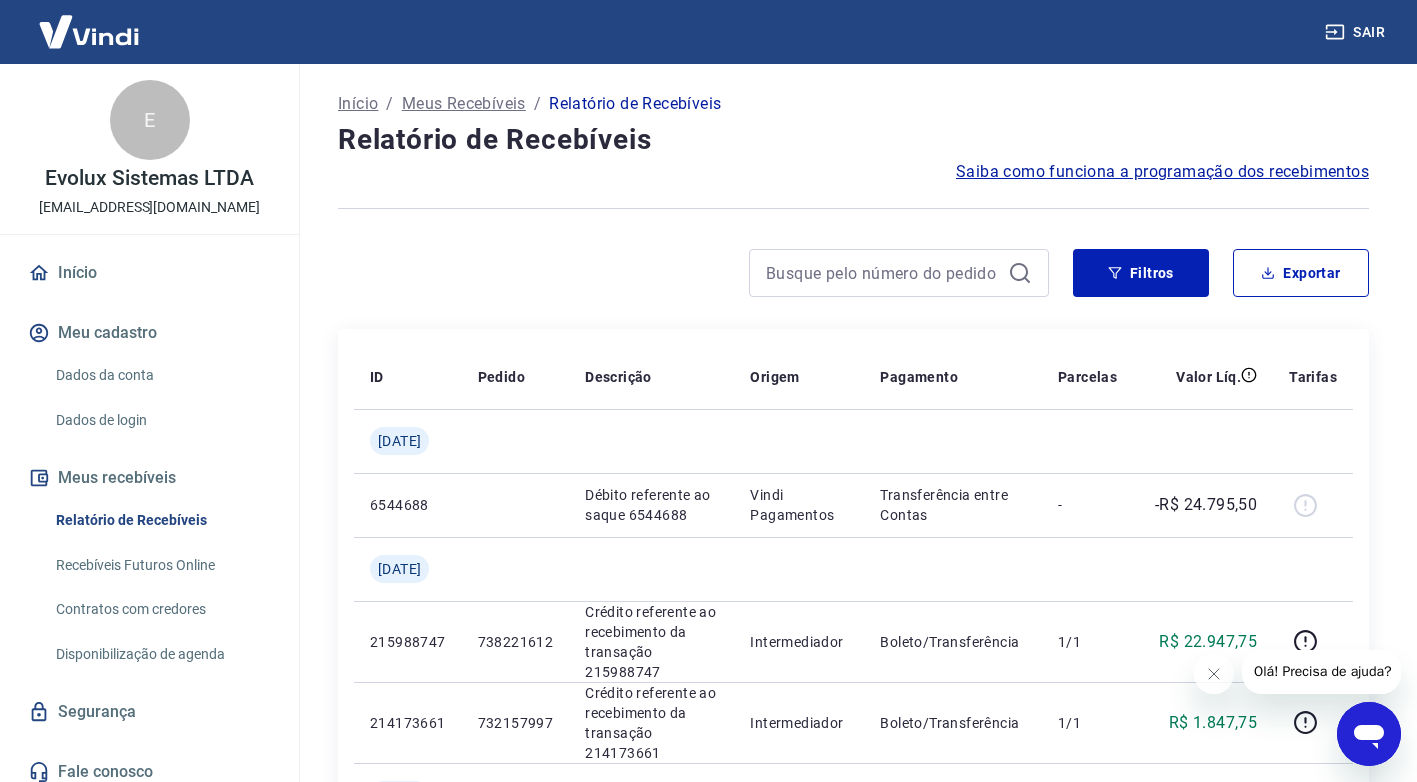 click at bounding box center (693, 273) 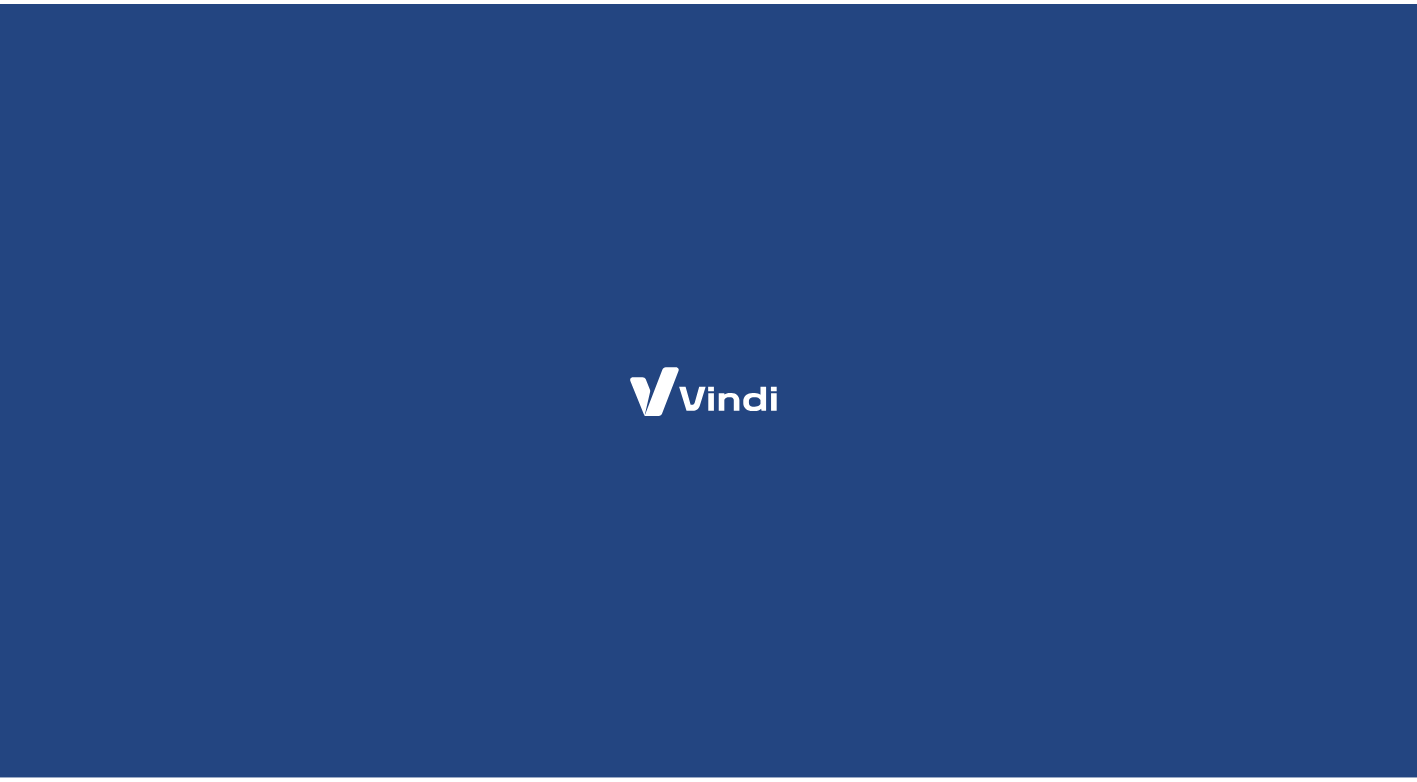 scroll, scrollTop: 0, scrollLeft: 0, axis: both 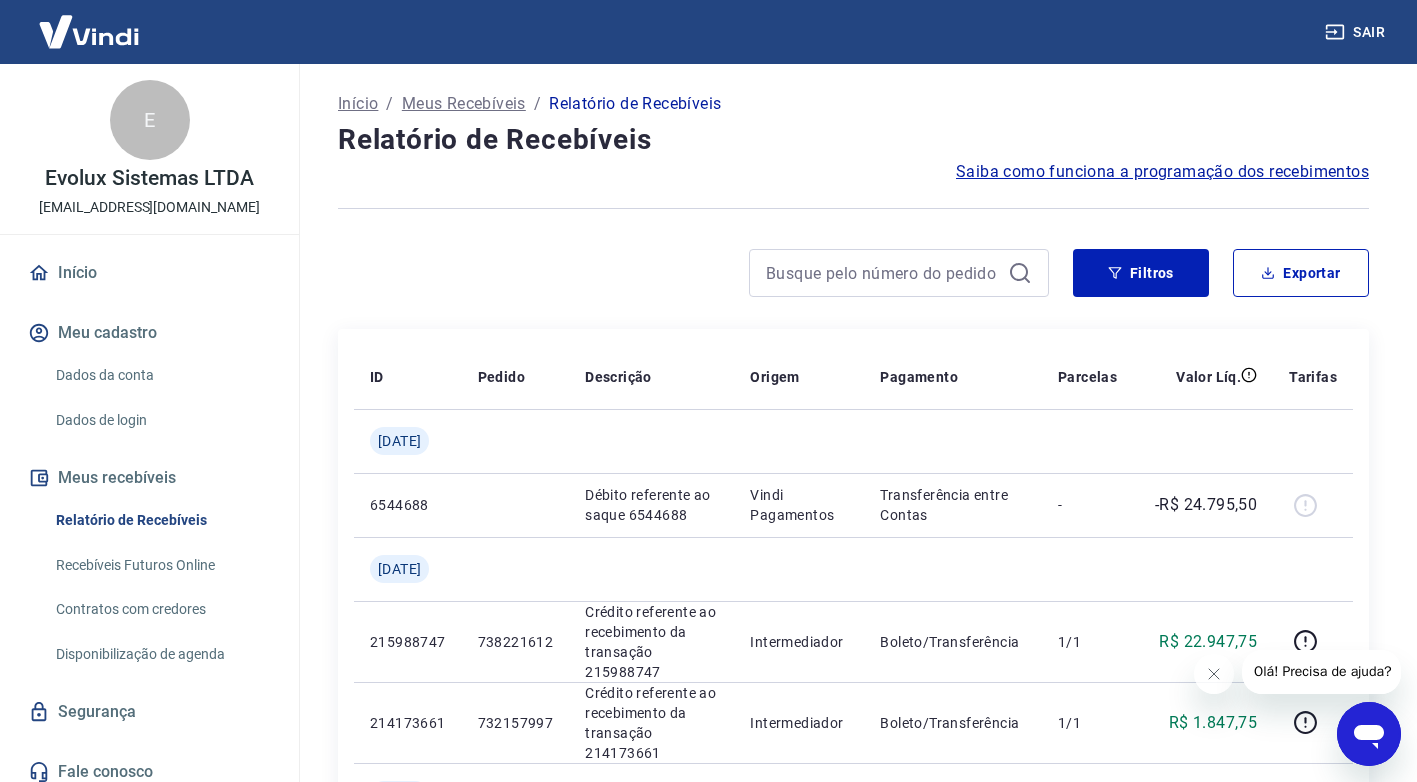 click on "Início / Meus Recebíveis / Relatório de Recebíveis Relatório de Recebíveis Saiba como funciona a programação dos recebimentos Saiba como funciona a programação dos recebimentos Filtros Exportar ID Pedido Descrição Origem Pagamento Parcelas Valor Líq. Tarifas Seg, 07 jul 6544688 Débito referente ao saque 6544688 Vindi Pagamentos Transferência entre Contas - -R$ 24.795,50 Sáb, 05 jul 215988747 738221612 Crédito referente ao recebimento da transação 215988747 Intermediador Boleto/Transferência 1/1 R$ 22.947,75 214173661 732157997 Crédito referente ao recebimento da transação 214173661 Intermediador Boleto/Transferência 1/1 R$ 1.847,75 Sex, 04 jul 6534960 Débito referente ao saque 6534960 Vindi Pagamentos Transferência entre Contas - -R$ 14.962,28 212018331 725093110 Crédito referente ao recebimento da transação 212018331 Intermediador Boleto/Transferência 1/1 R$ 13.693,08 211660048 723917491 Crédito referente ao recebimento da transação 211660048 Intermediador 1/1 6527898 -" at bounding box center (853, 1452) 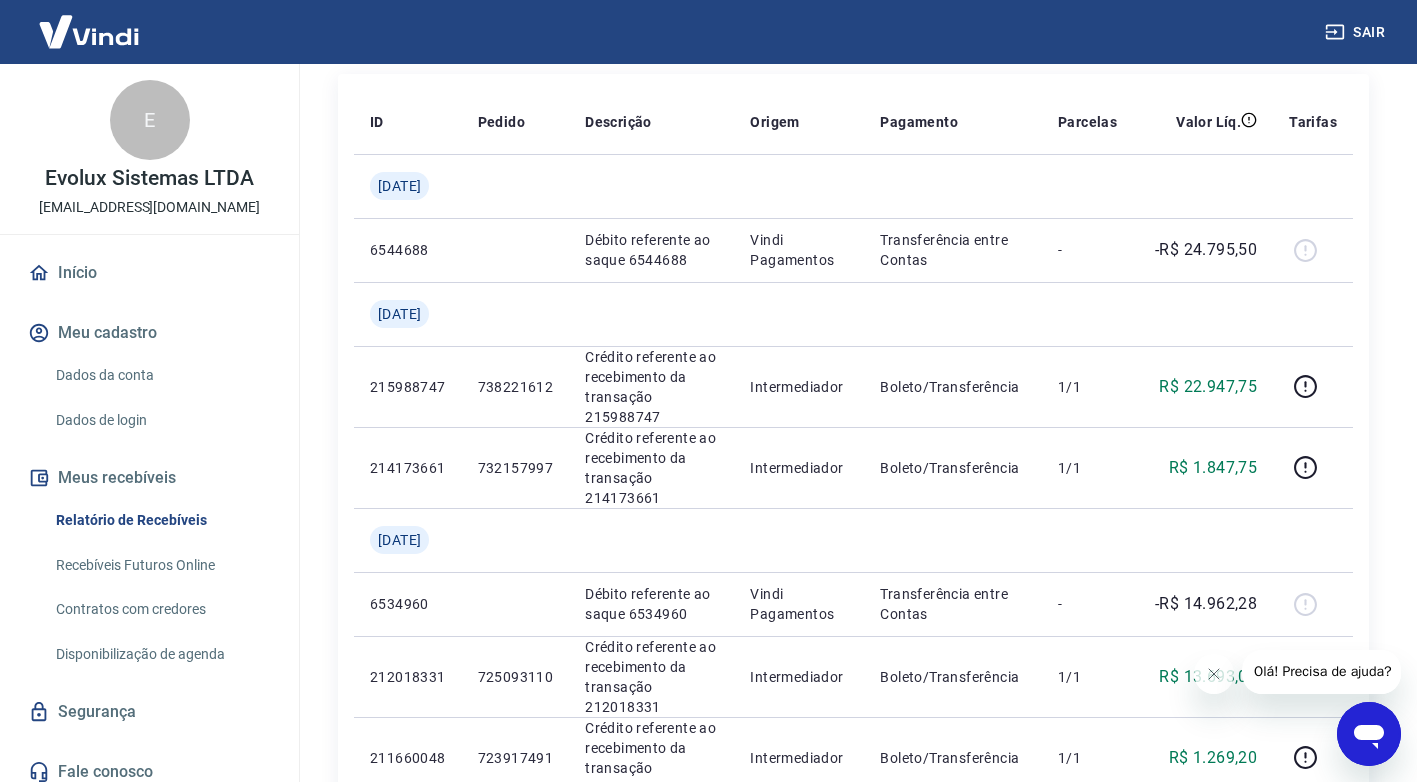 scroll, scrollTop: 0, scrollLeft: 0, axis: both 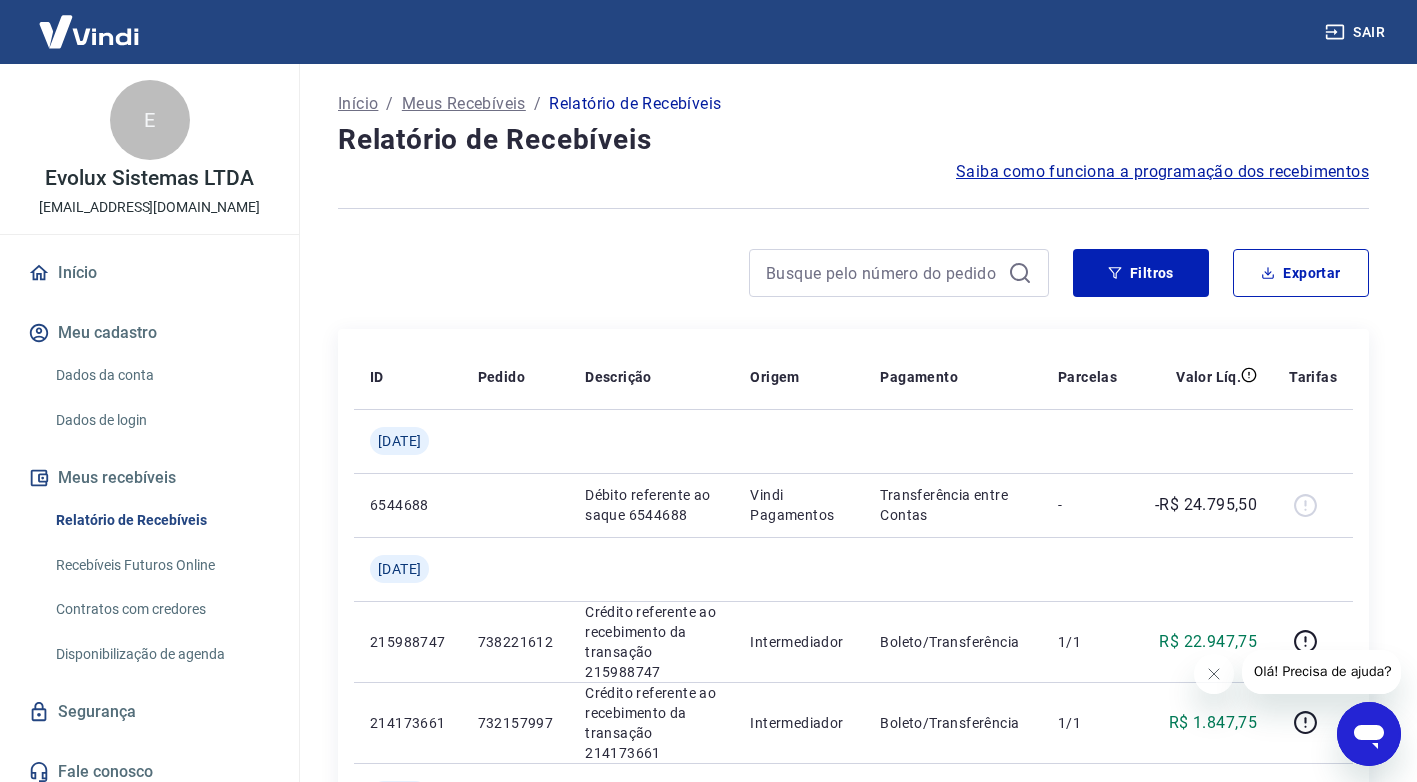 click on "Sair" at bounding box center (708, 32) 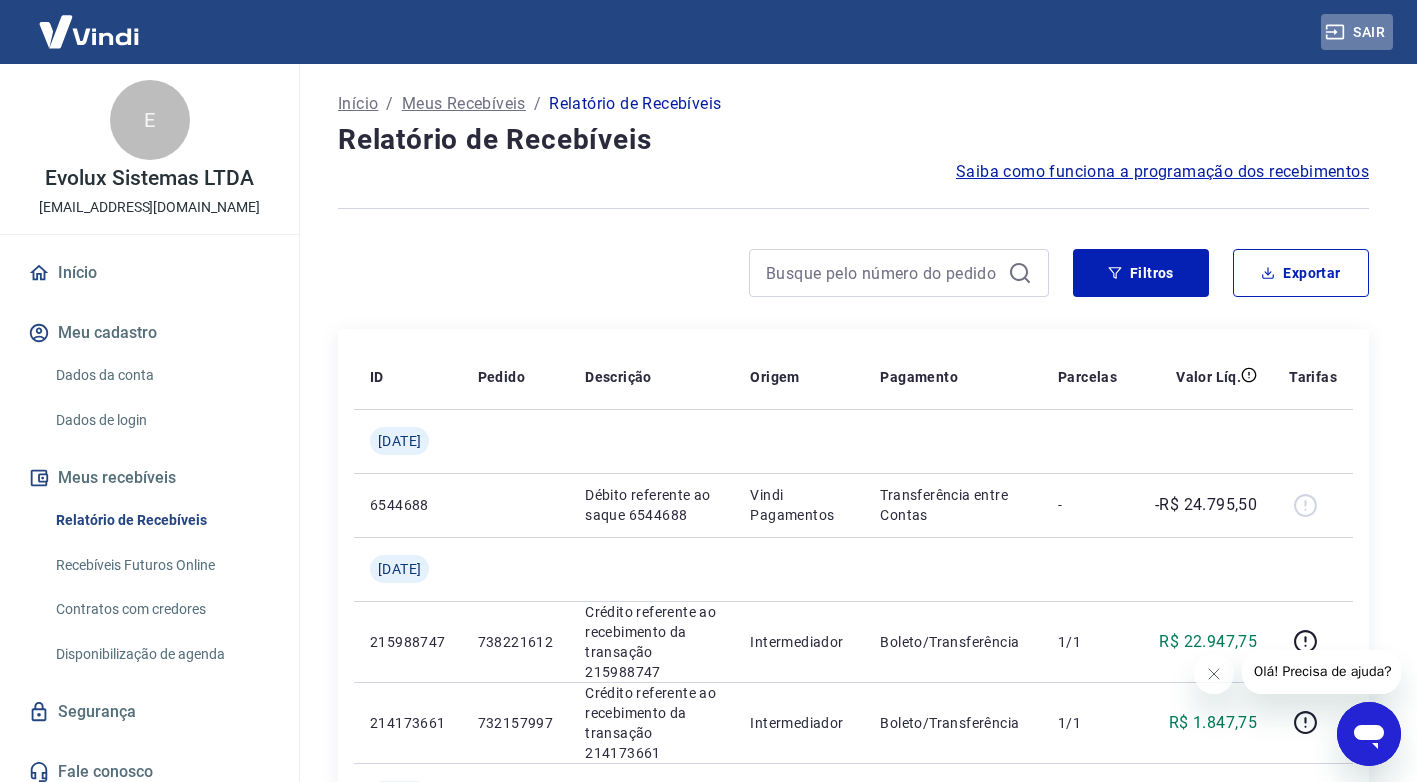 click on "Sair" at bounding box center [1357, 32] 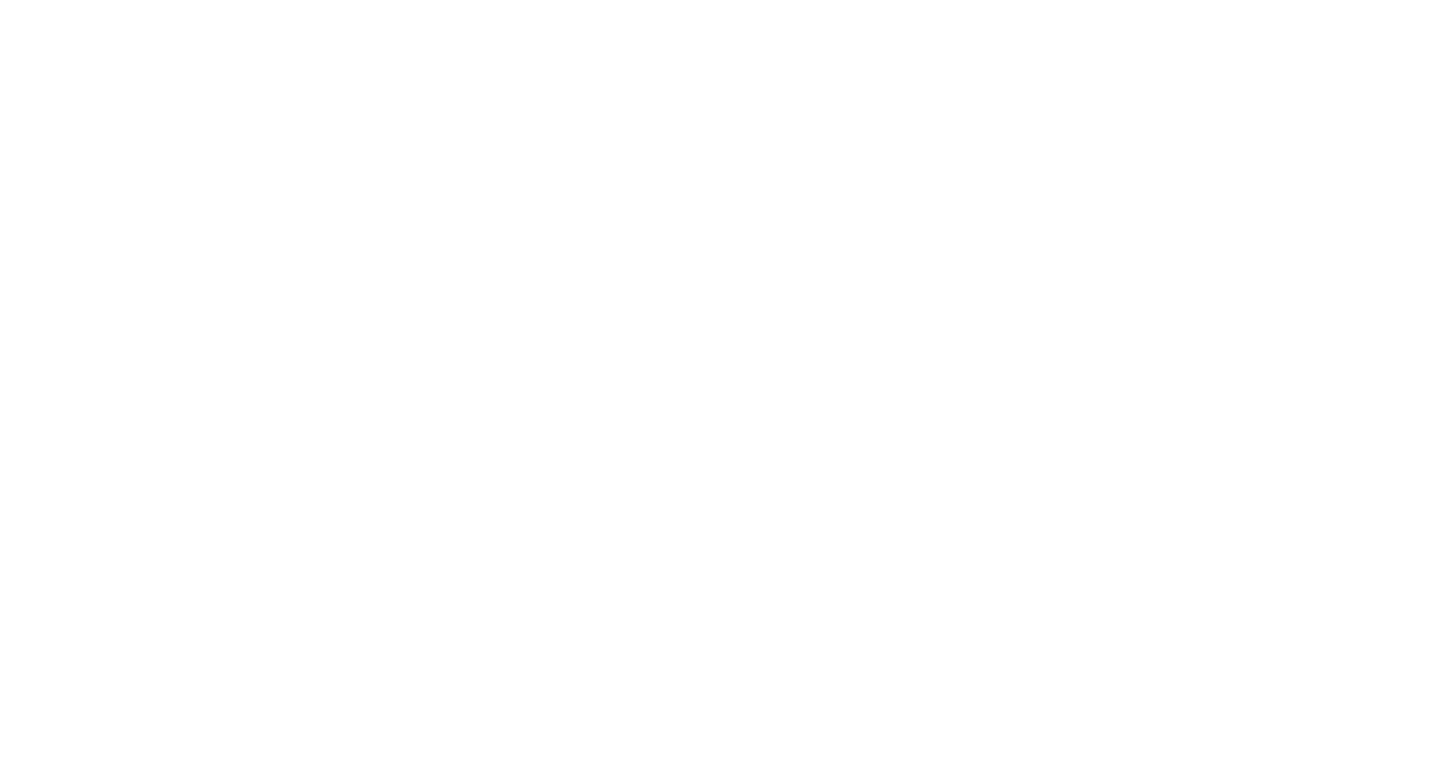 scroll, scrollTop: 0, scrollLeft: 0, axis: both 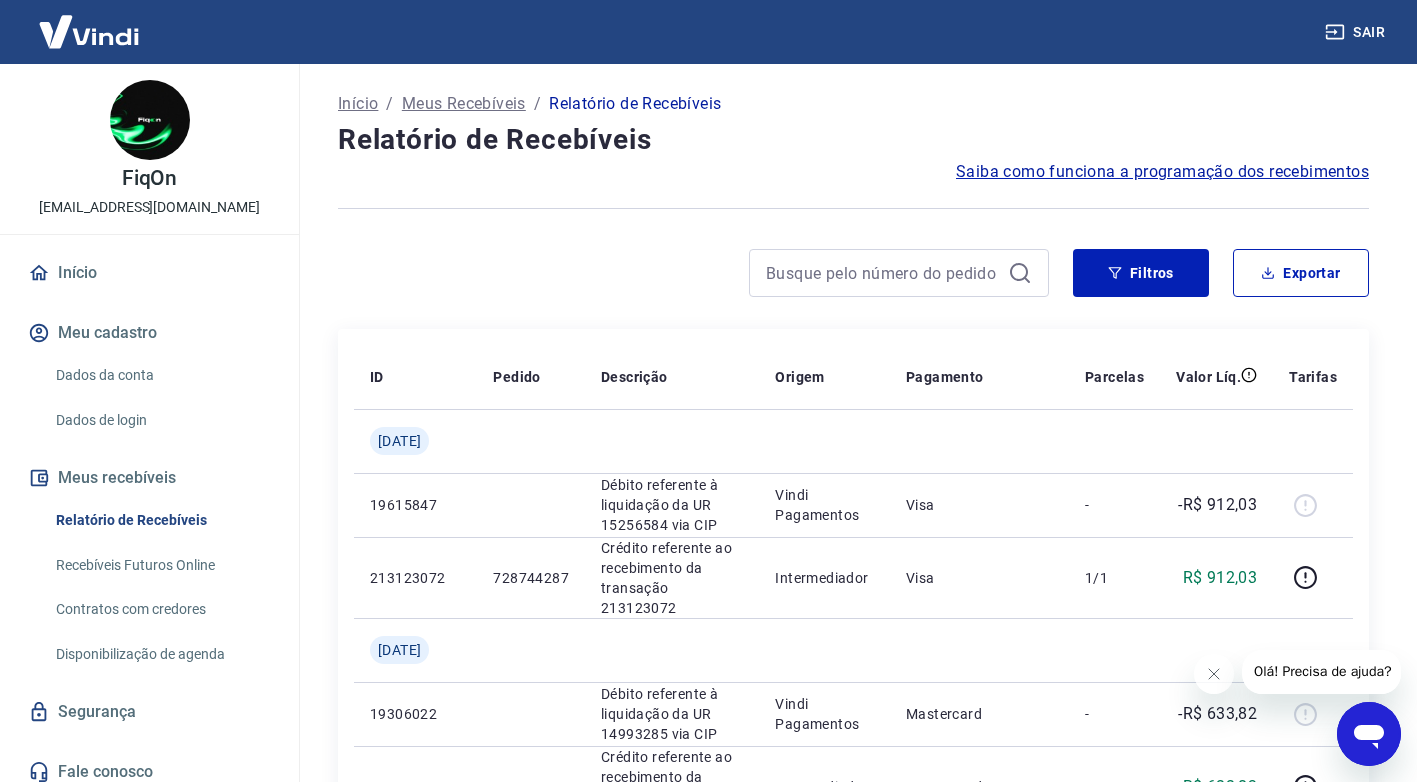 click at bounding box center (693, 273) 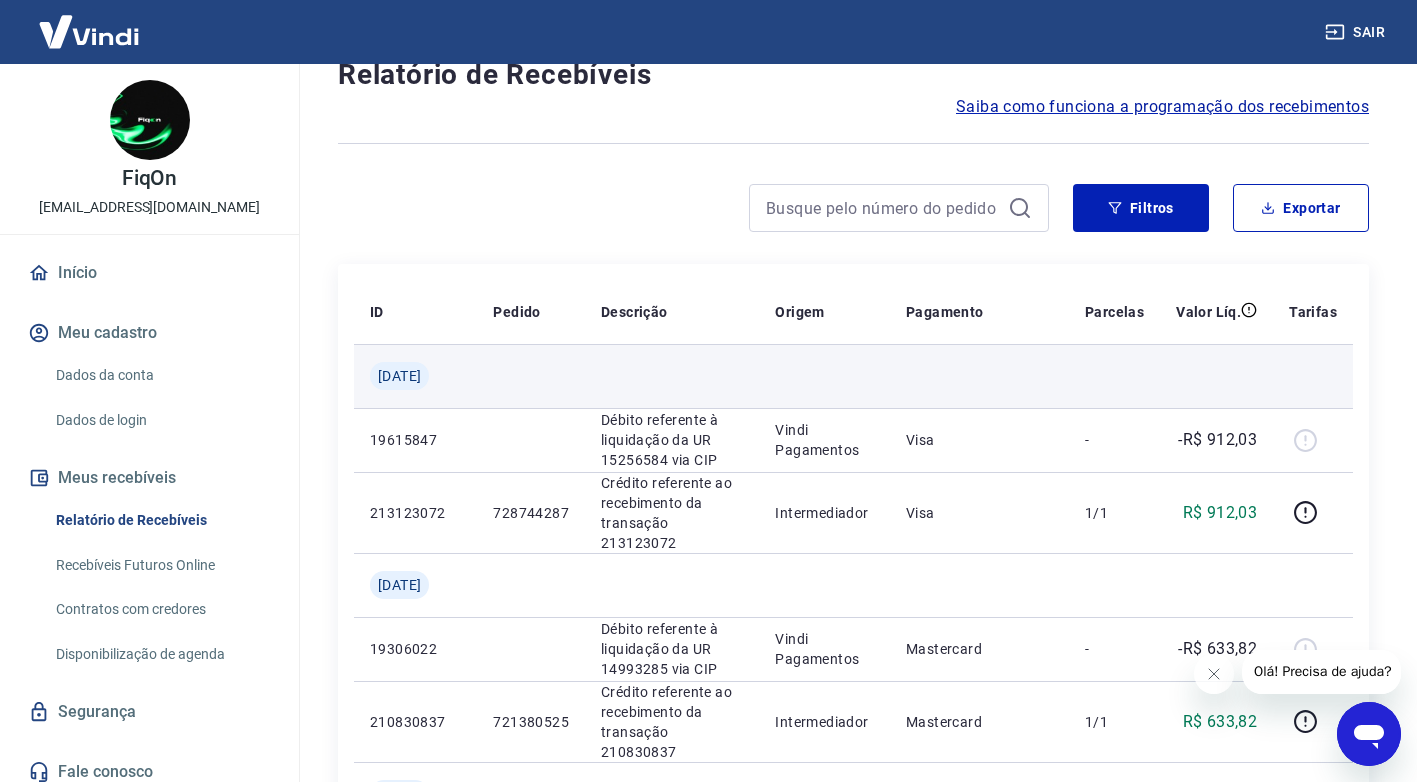 scroll, scrollTop: 100, scrollLeft: 0, axis: vertical 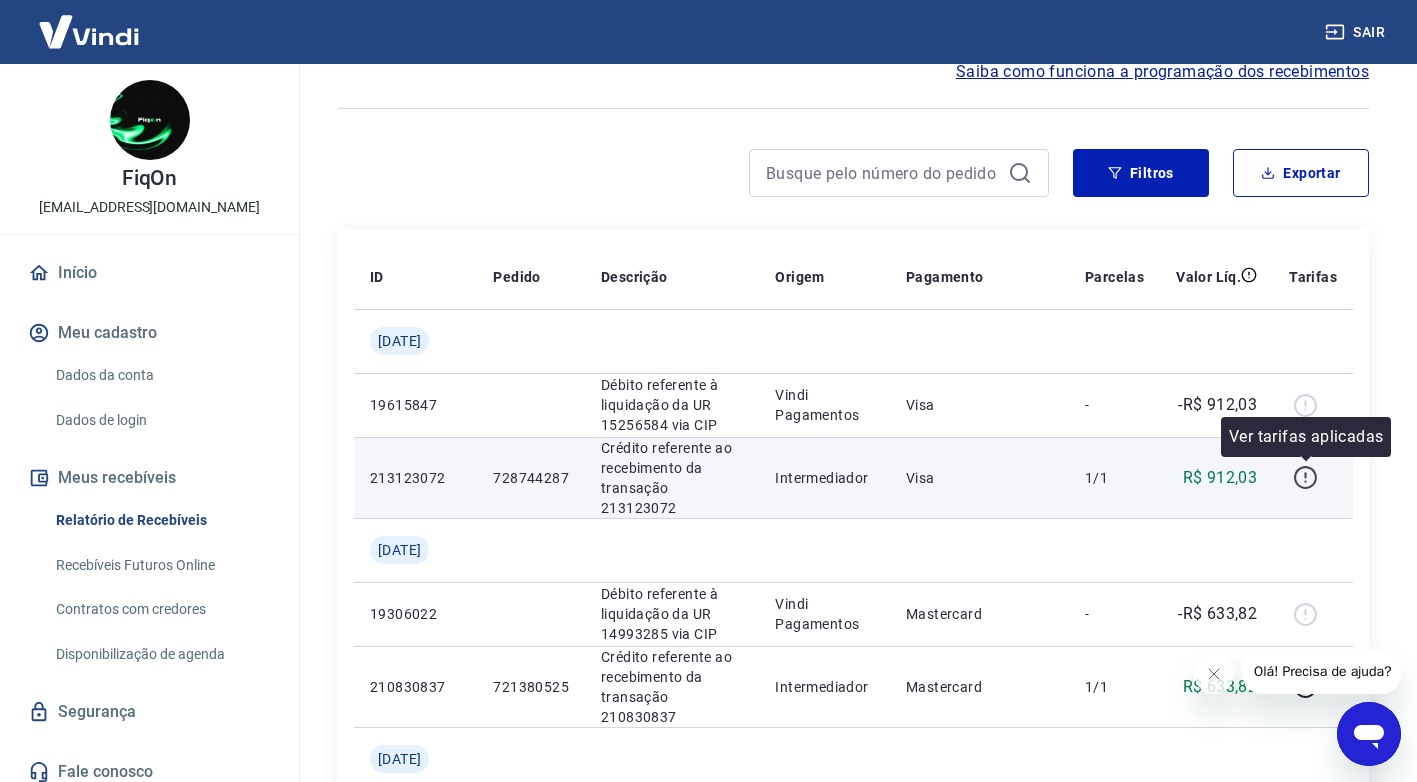 click 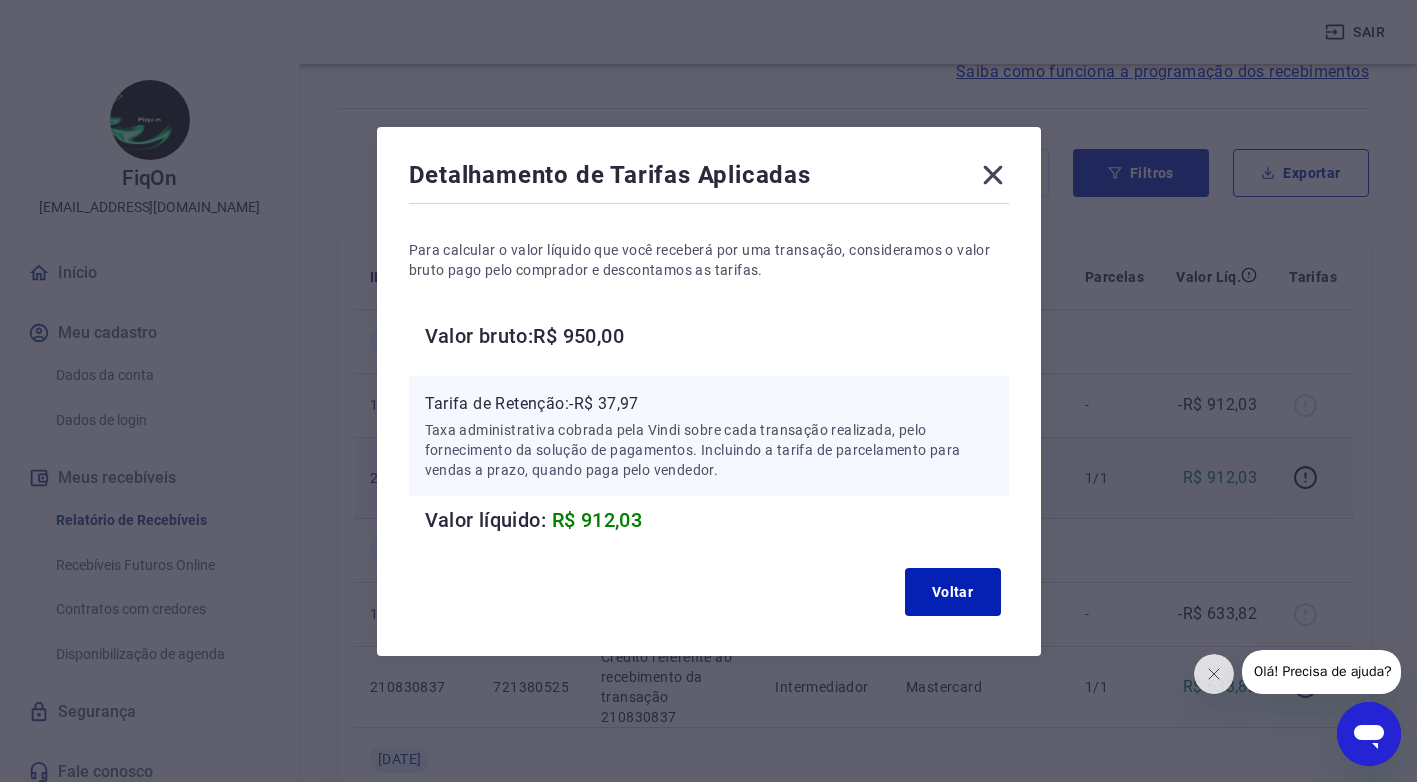 click 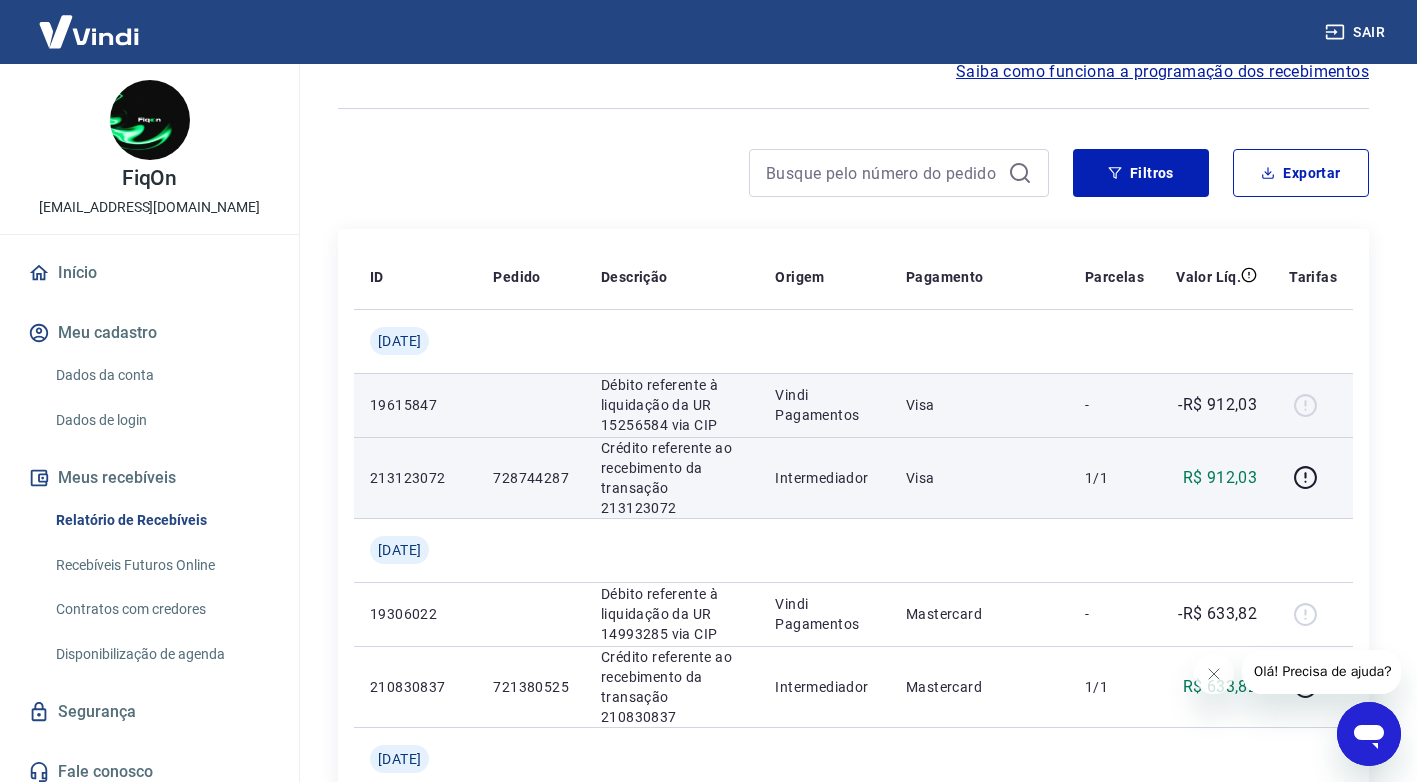 click at bounding box center (1313, 405) 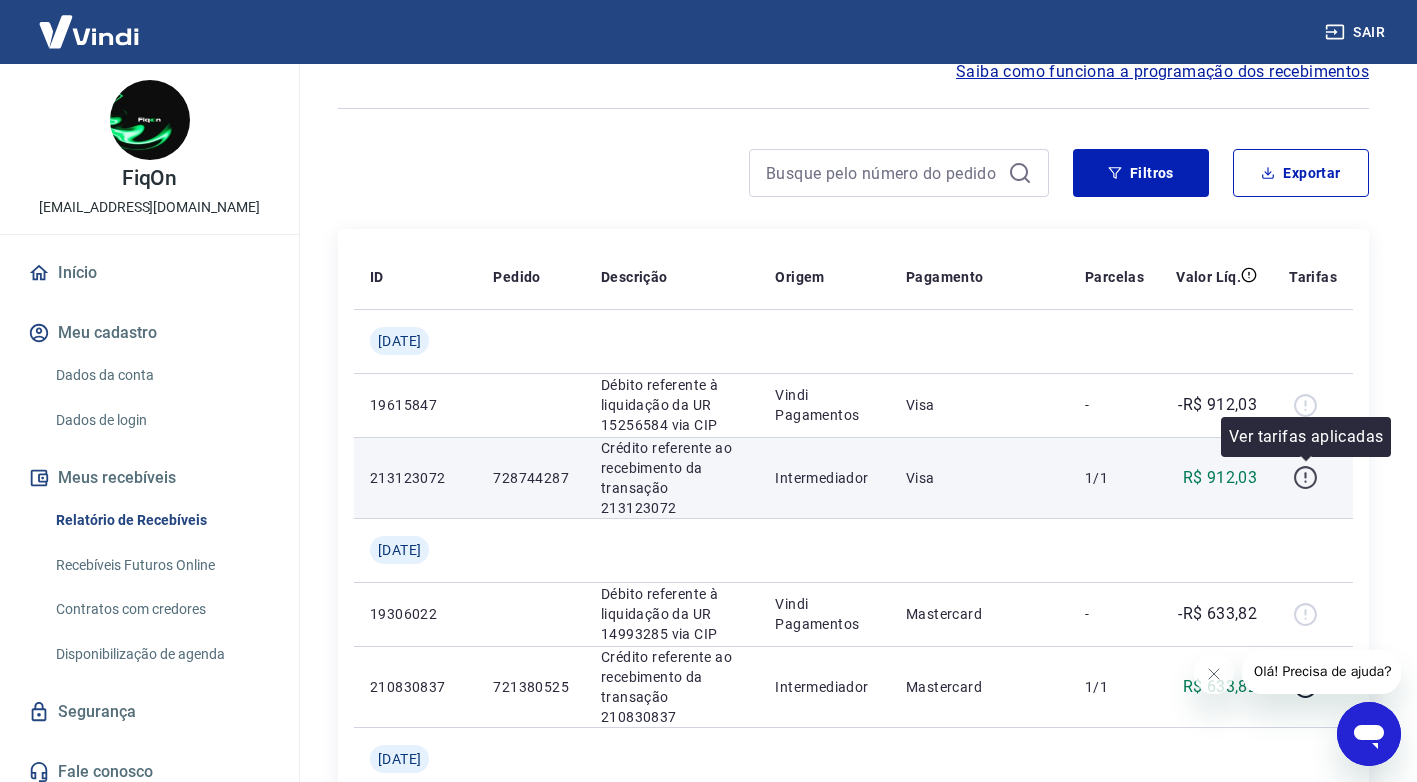click 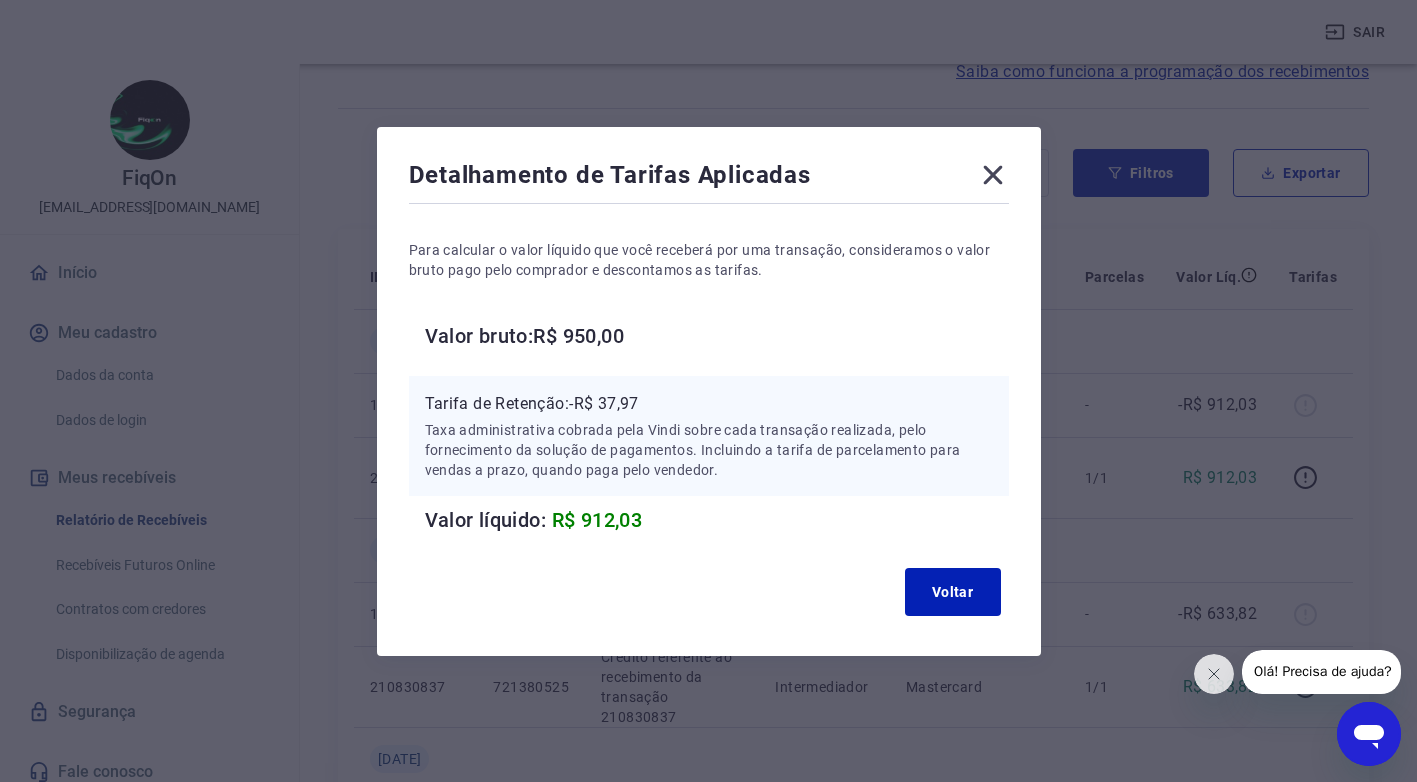 click 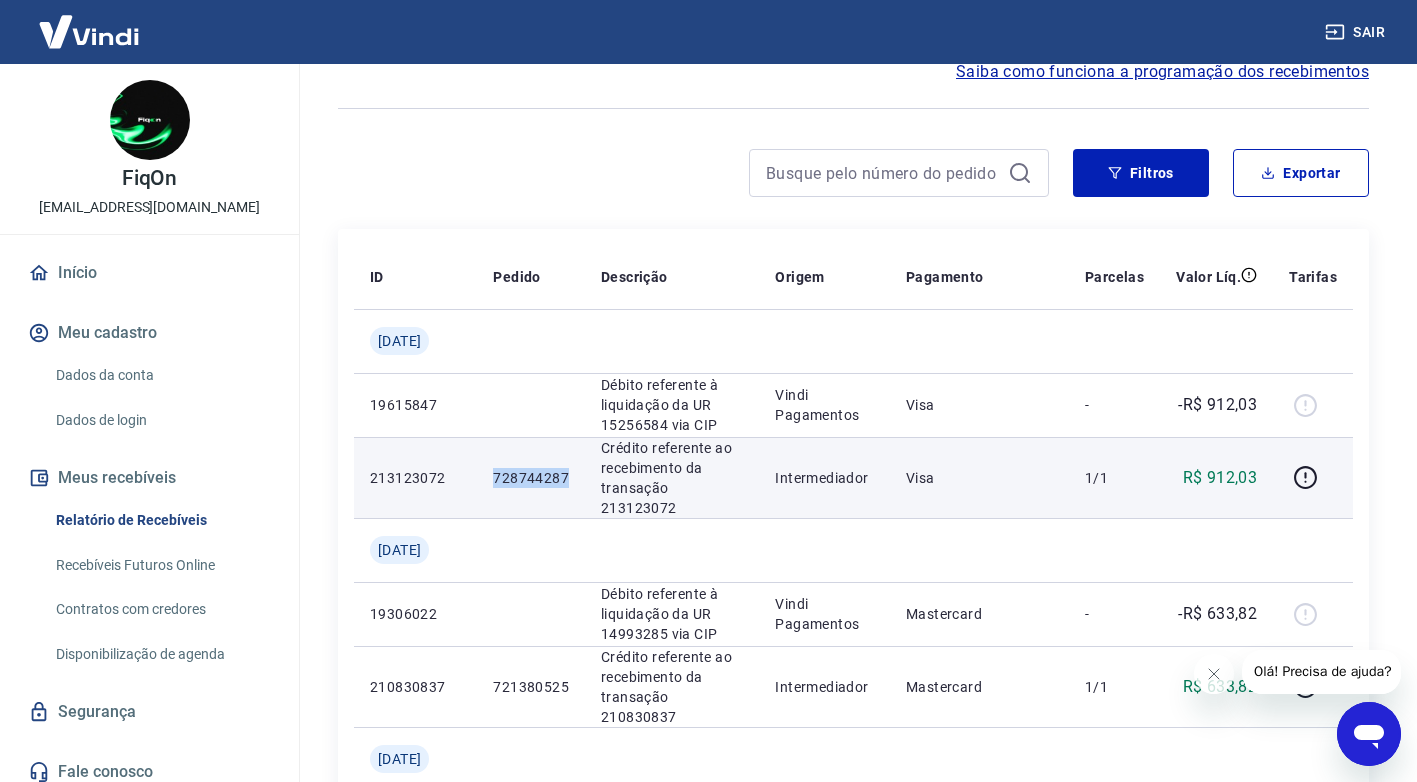 drag, startPoint x: 573, startPoint y: 477, endPoint x: 503, endPoint y: 477, distance: 70 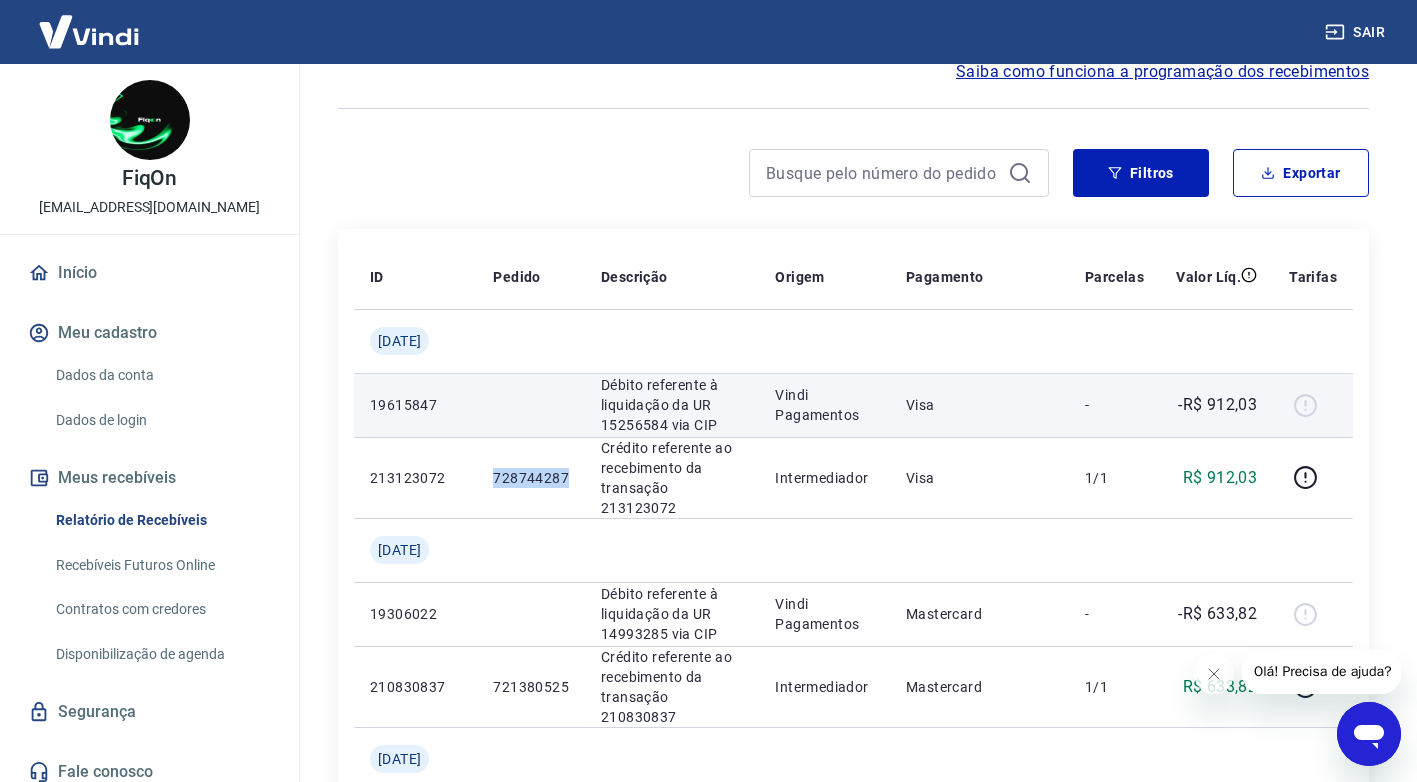 copy on "728744287" 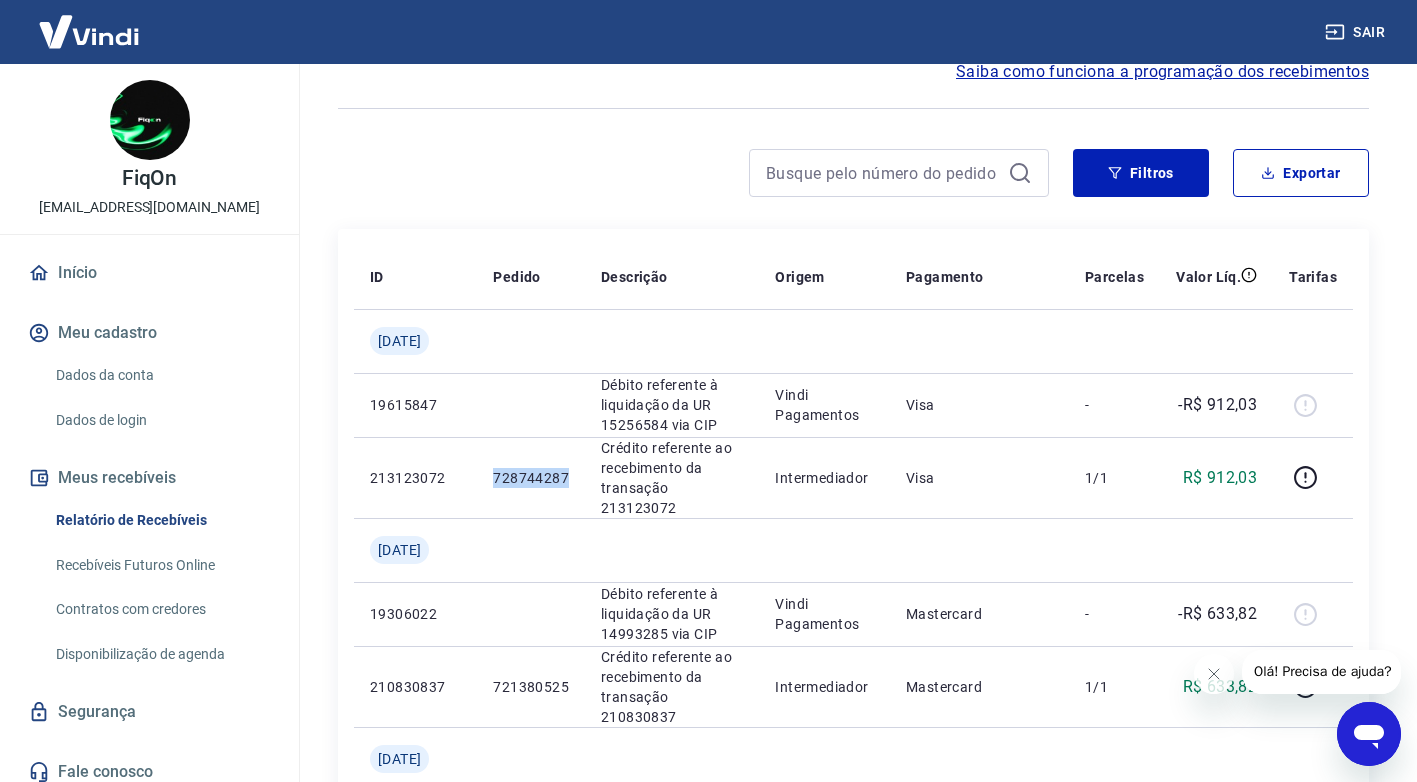 click on "Início" at bounding box center [149, 273] 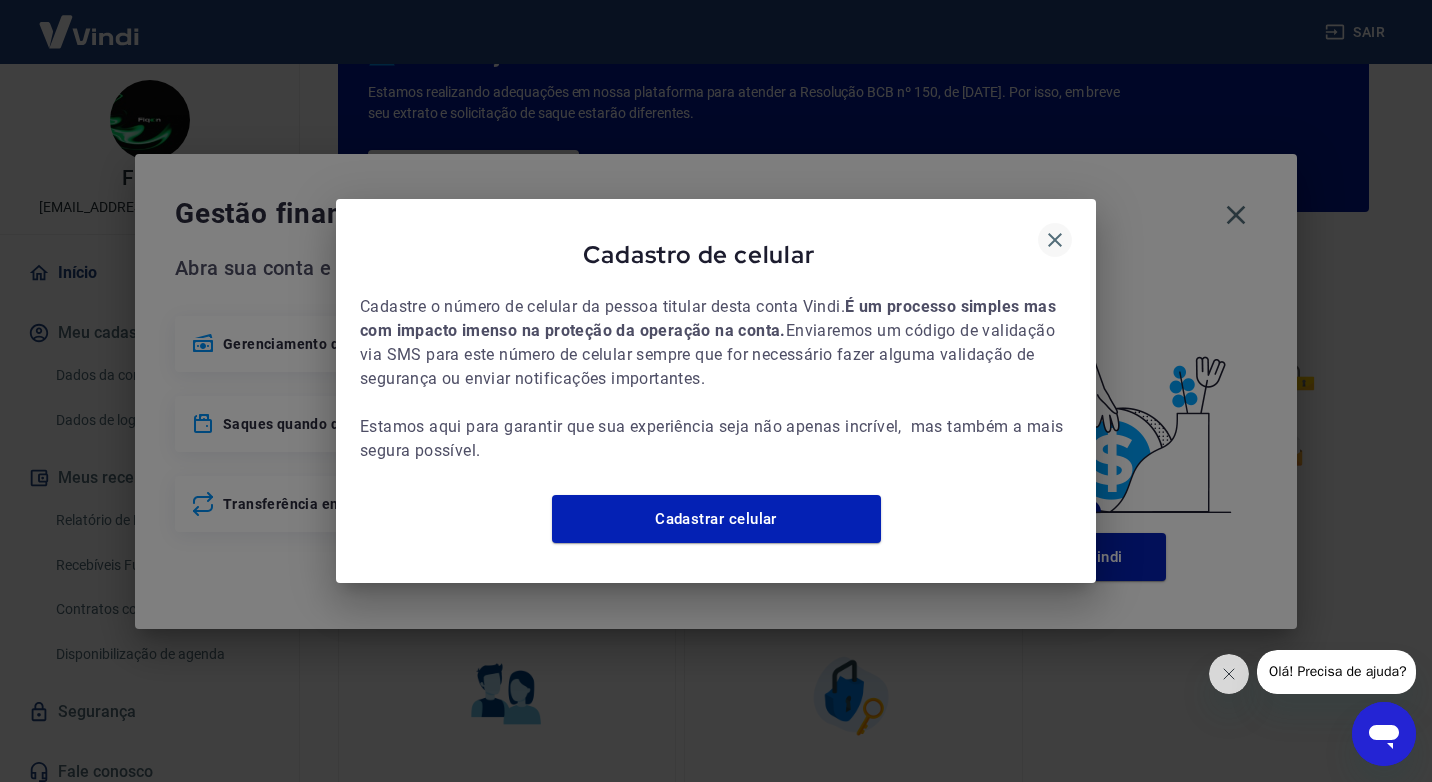 click 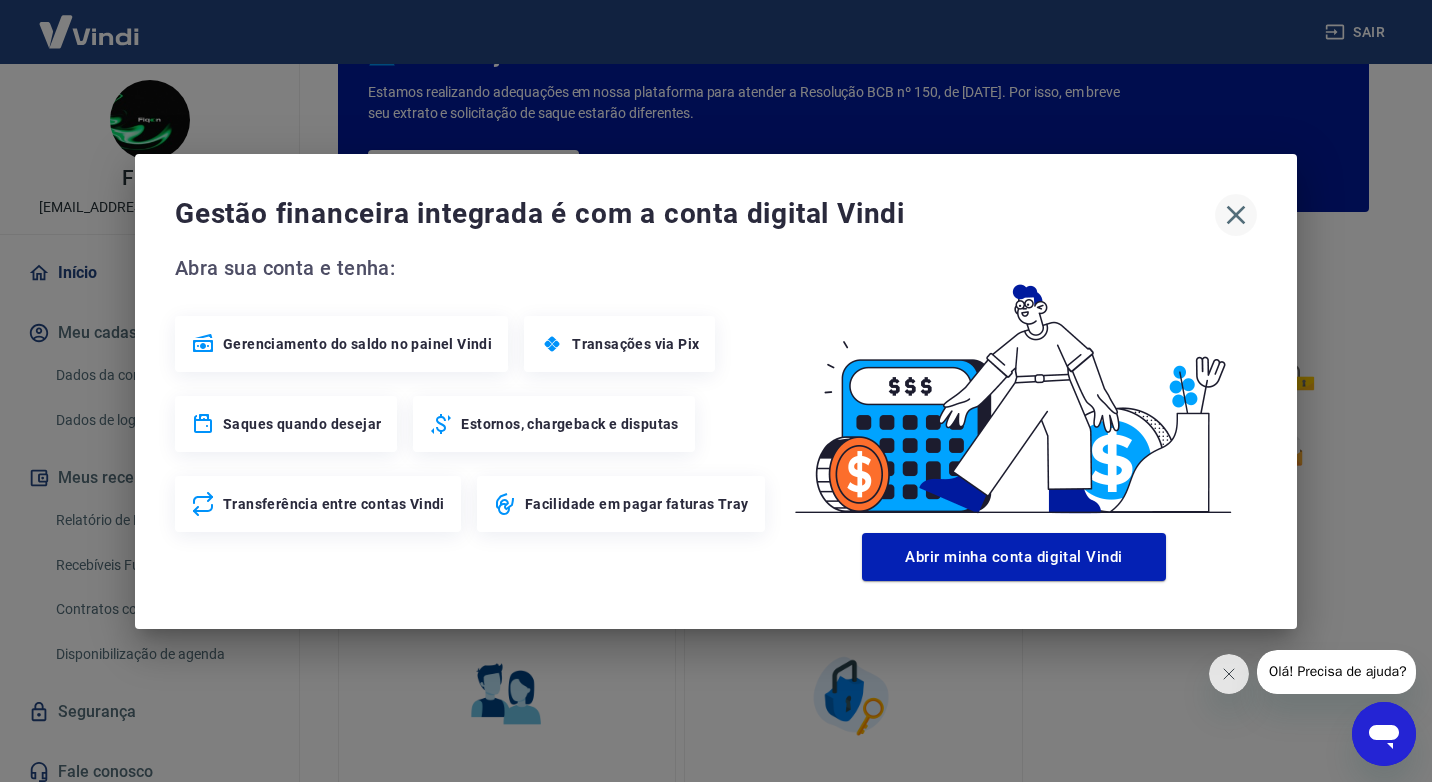 click 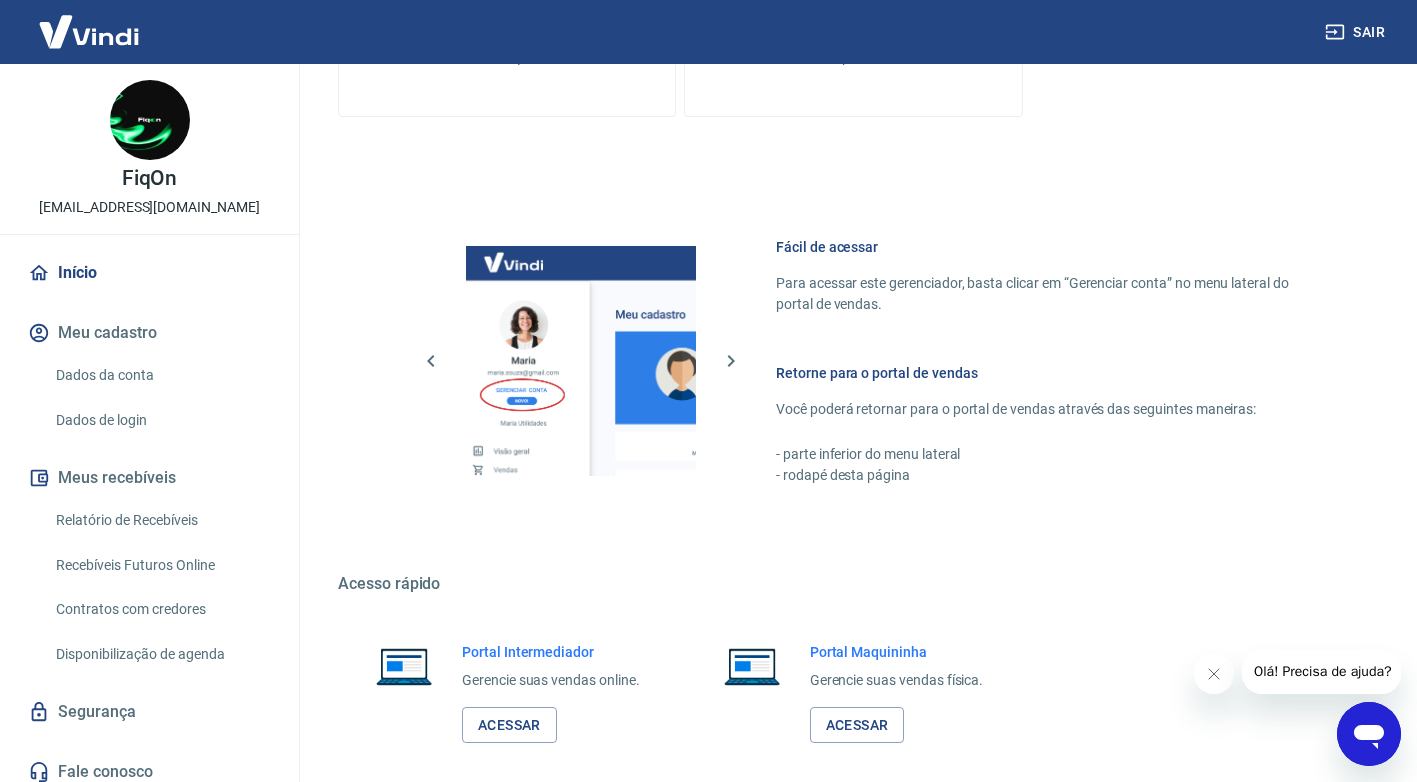 scroll, scrollTop: 1024, scrollLeft: 0, axis: vertical 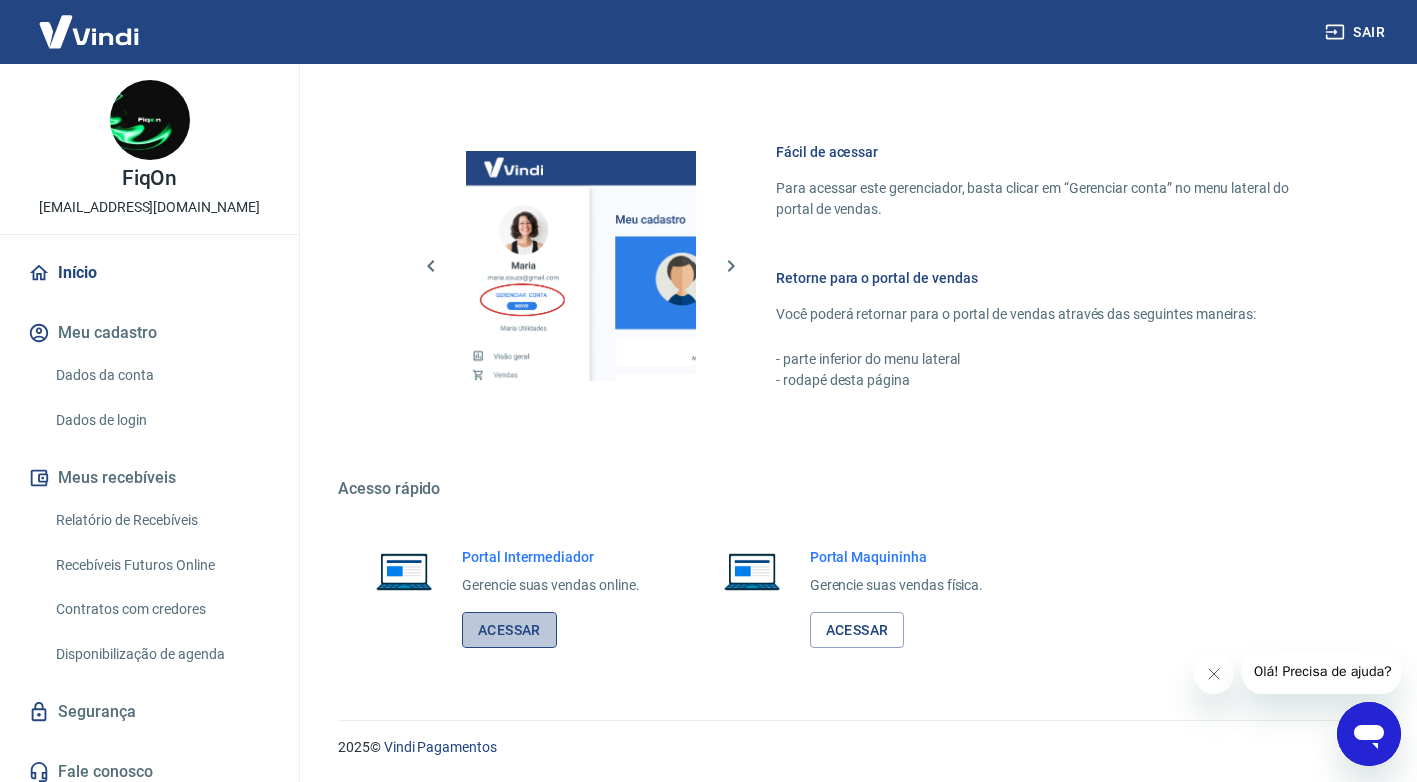 click on "Acessar" at bounding box center [509, 630] 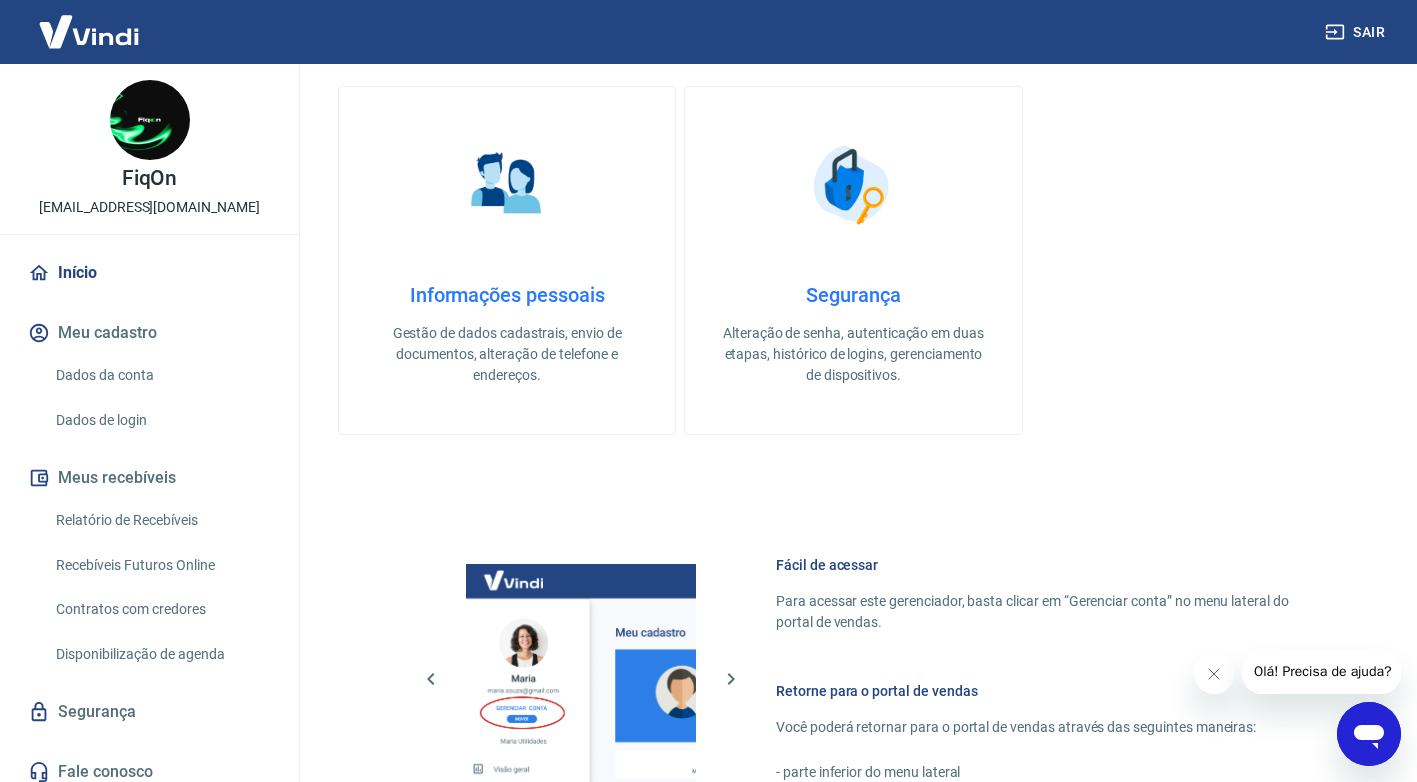 scroll, scrollTop: 524, scrollLeft: 0, axis: vertical 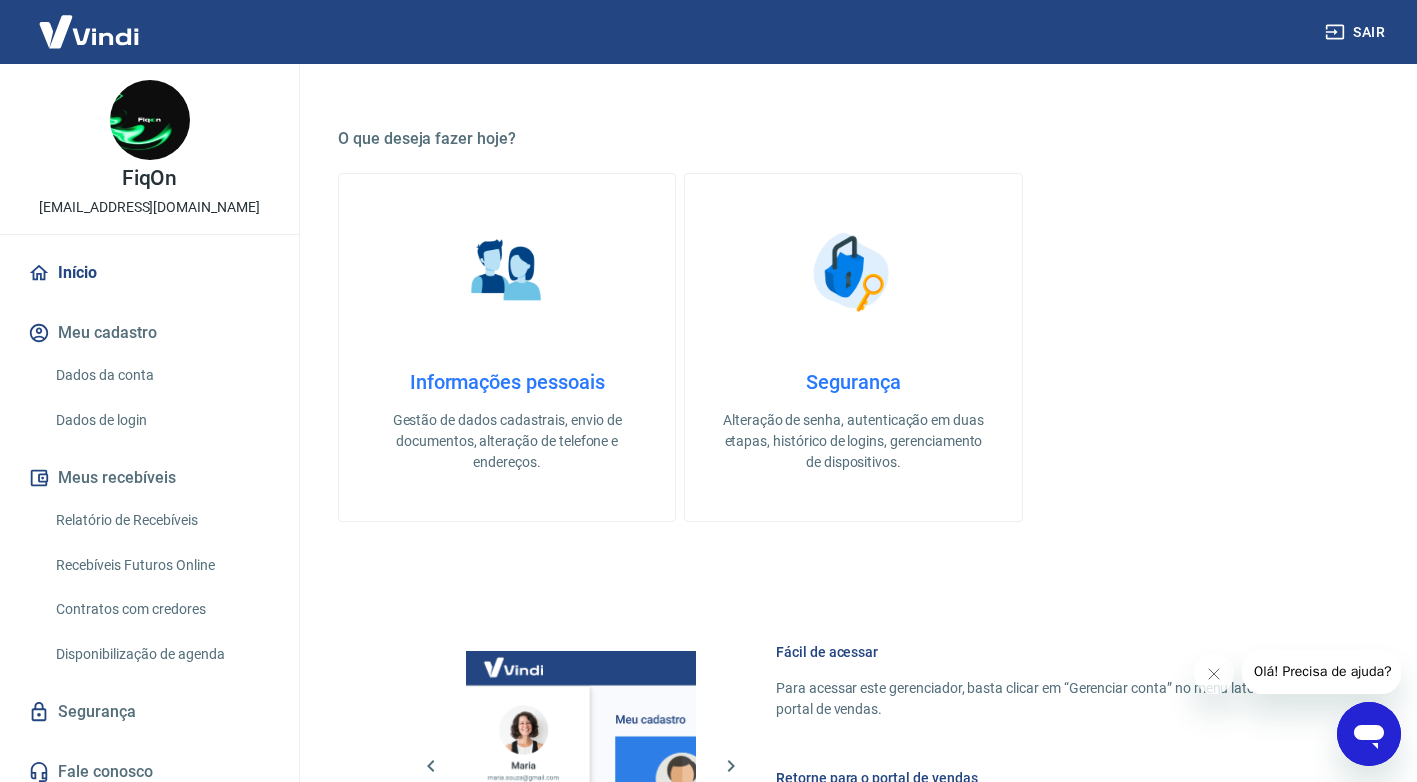 click on "Relatório de Recebíveis" at bounding box center (161, 520) 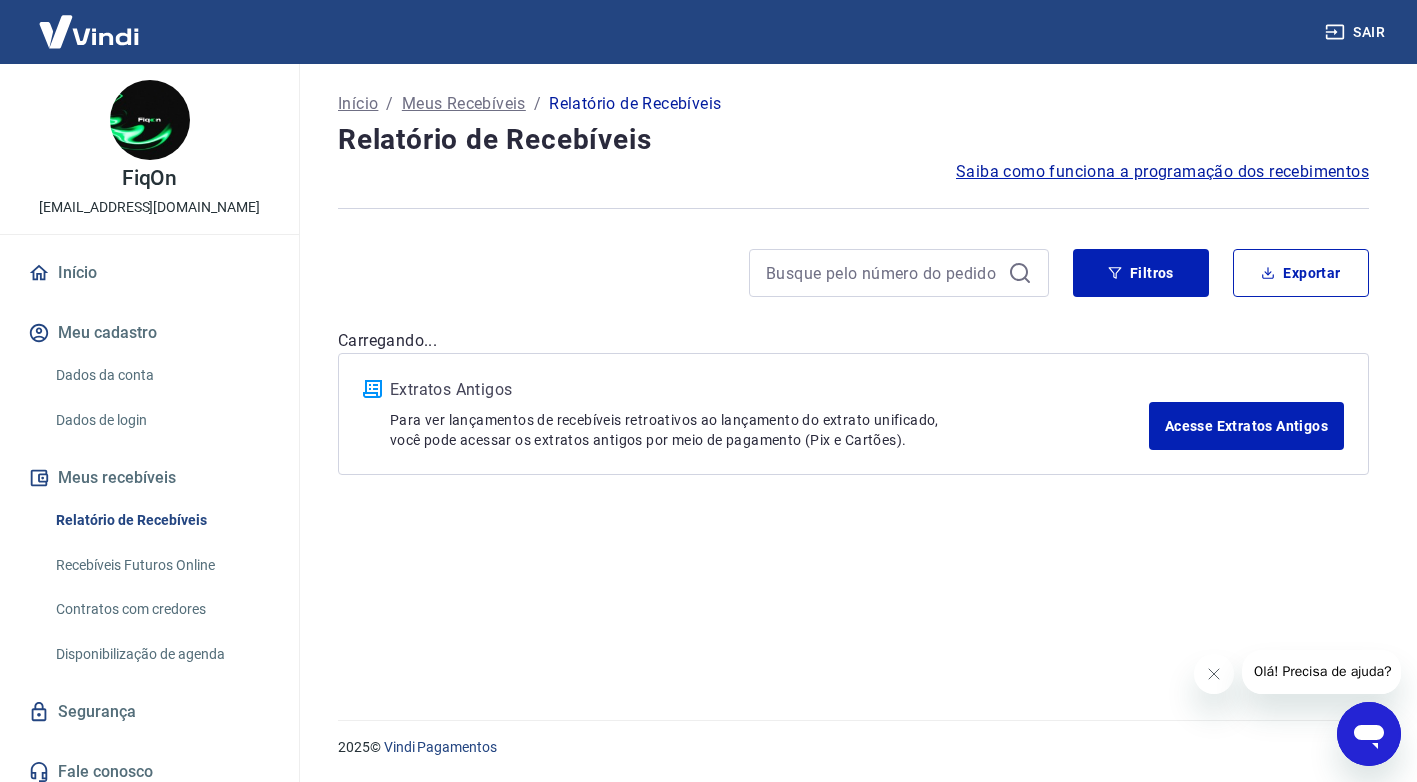 scroll, scrollTop: 0, scrollLeft: 0, axis: both 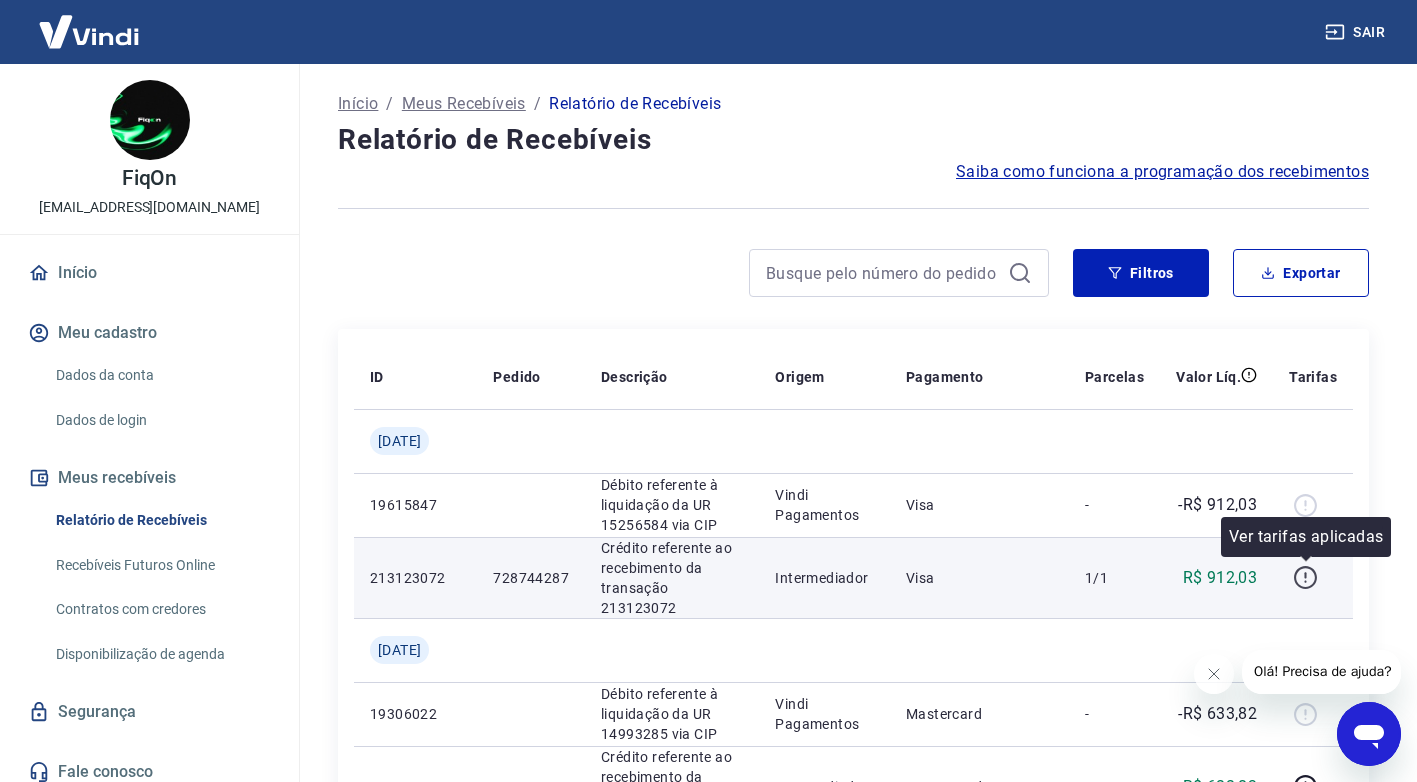 click 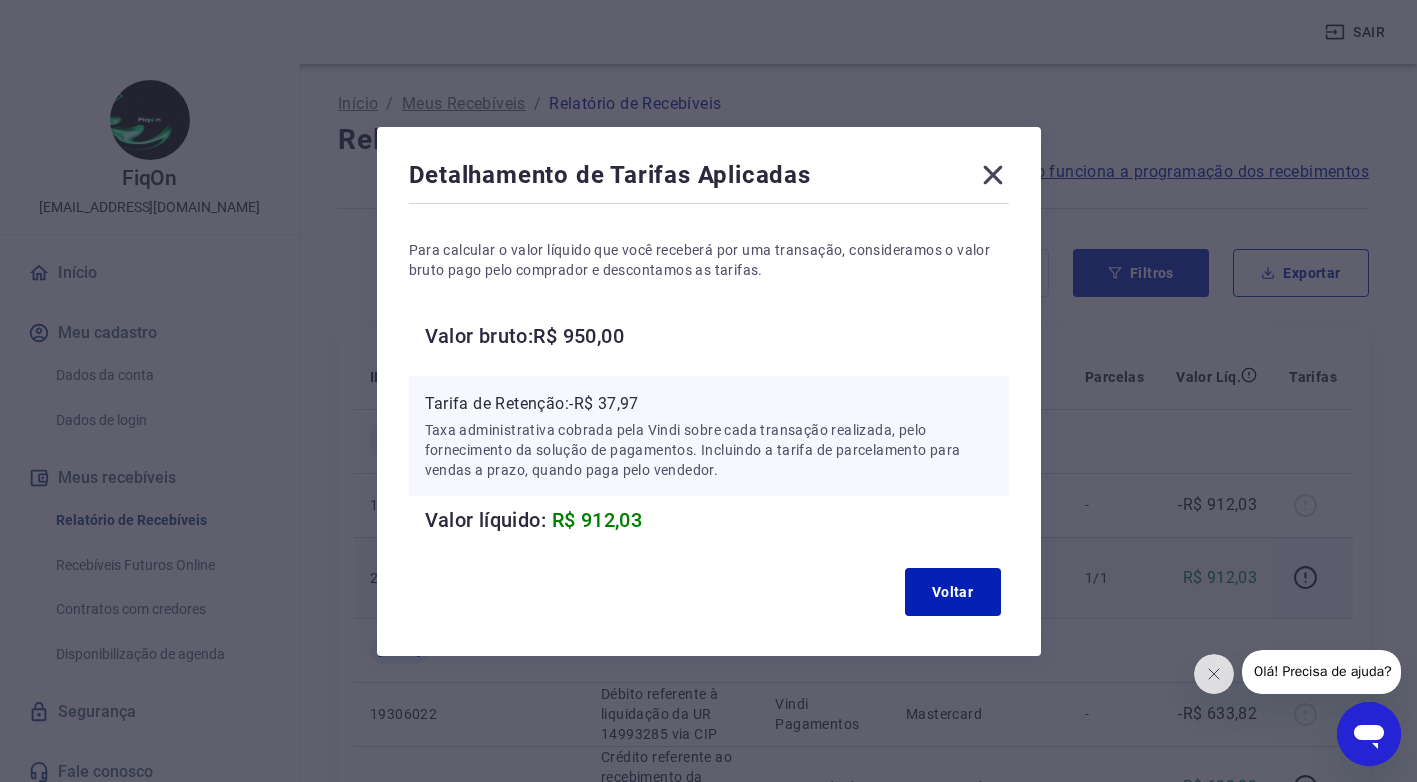 click 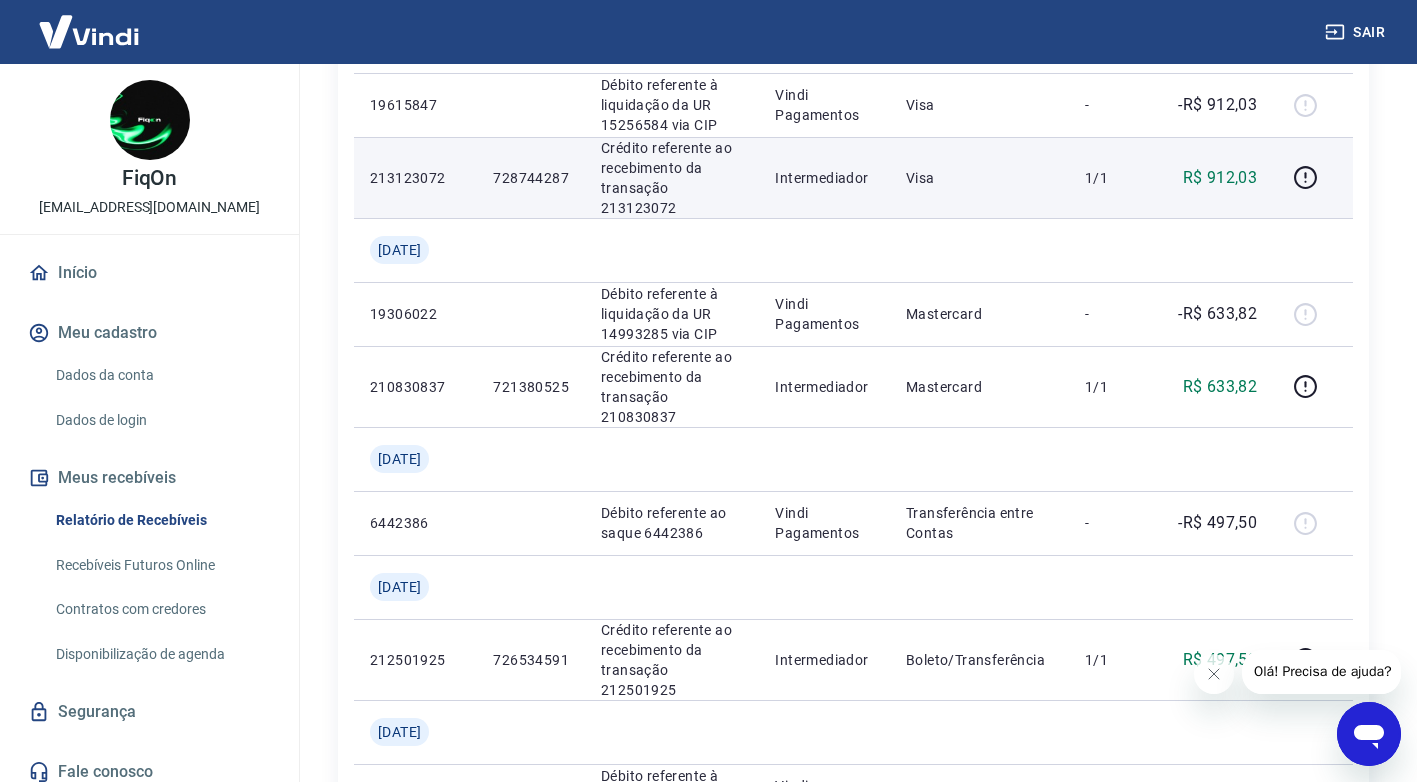 scroll, scrollTop: 0, scrollLeft: 0, axis: both 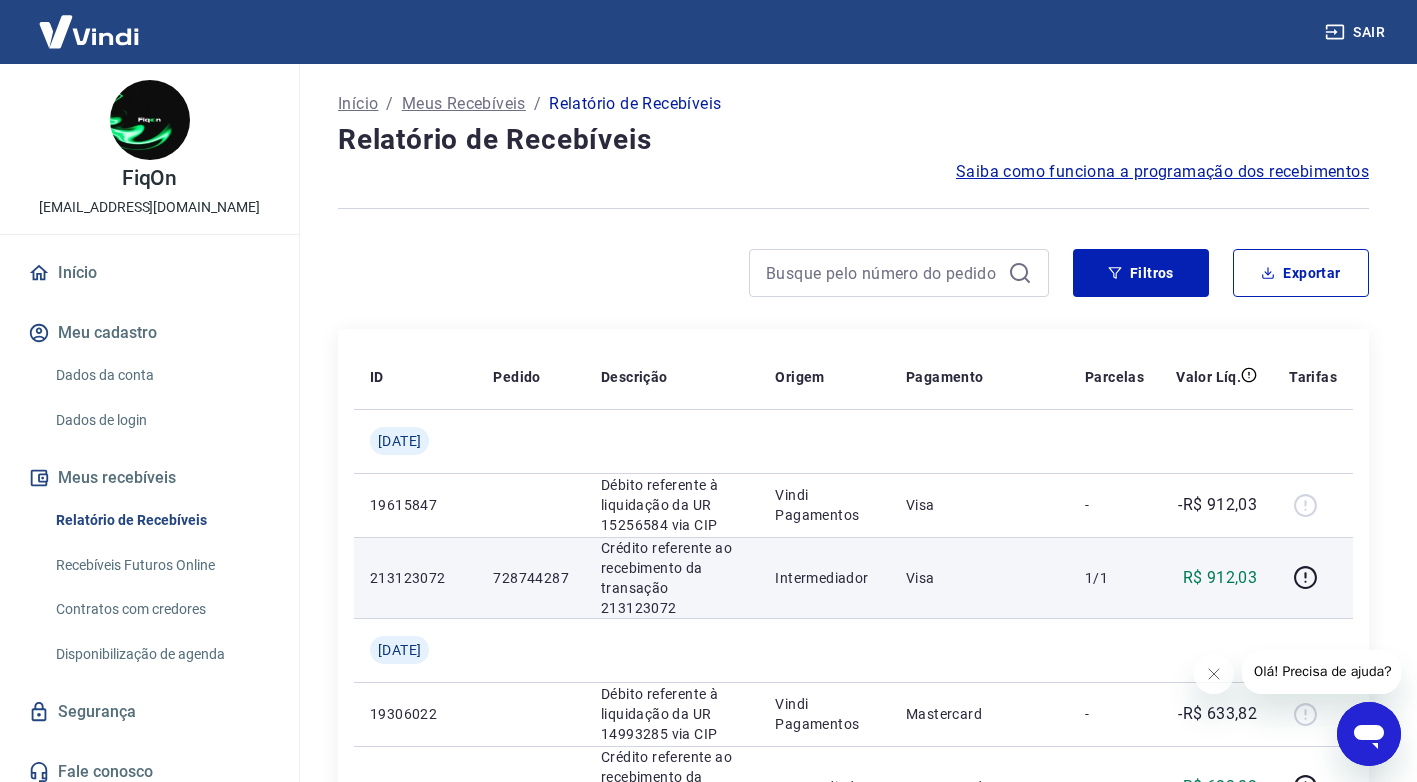 click on "Sair" at bounding box center (1357, 32) 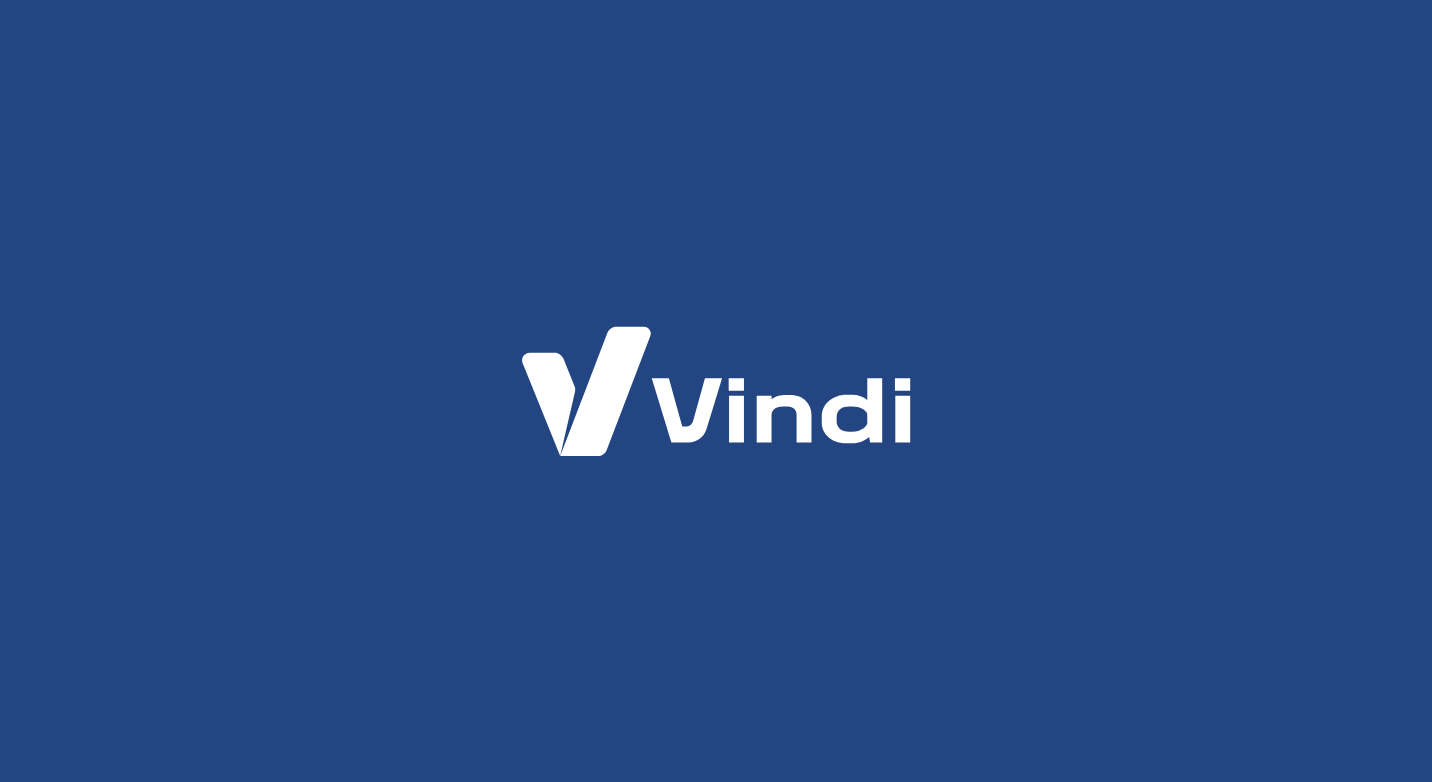 scroll, scrollTop: 0, scrollLeft: 0, axis: both 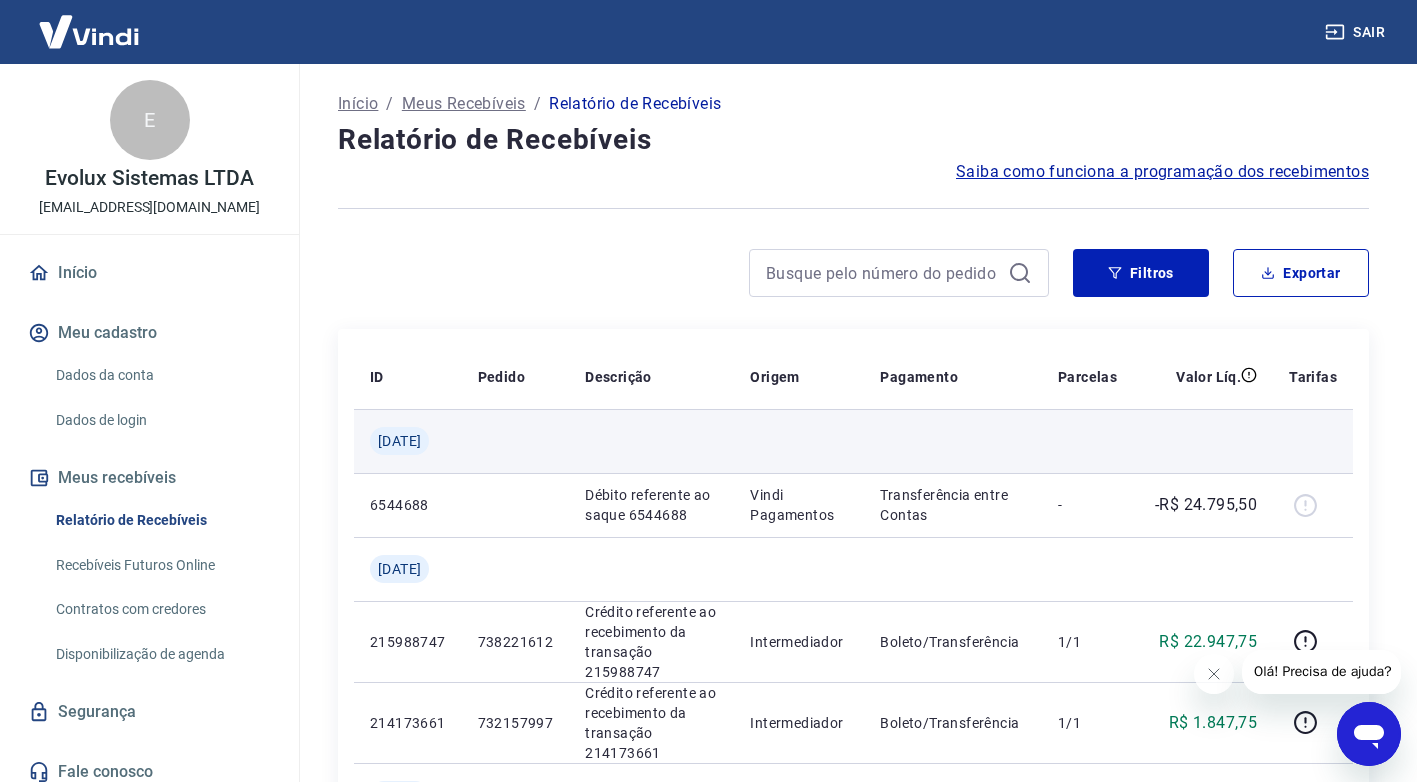 click at bounding box center [799, 441] 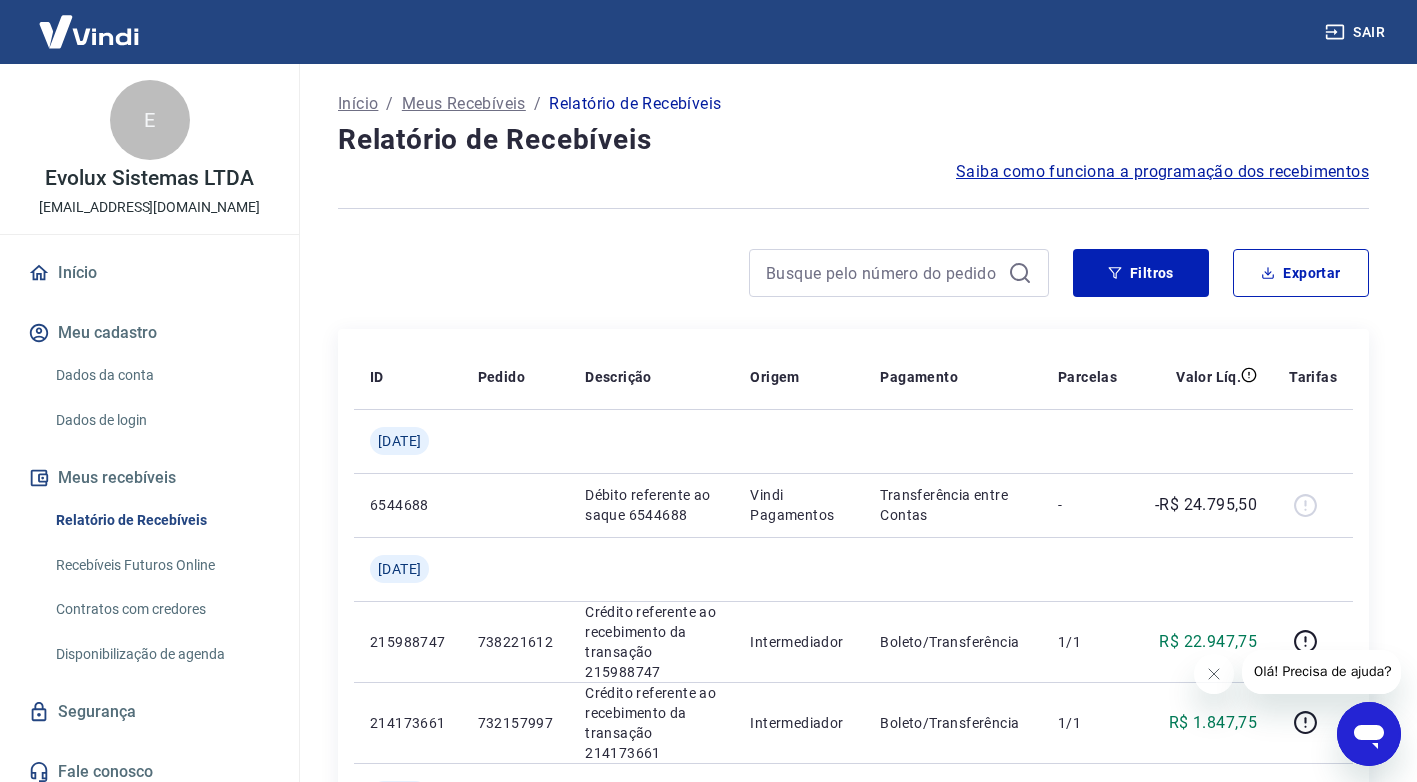 click on "Início / Meus Recebíveis / Relatório de Recebíveis Relatório de Recebíveis Saiba como funciona a programação dos recebimentos Saiba como funciona a programação dos recebimentos Filtros Exportar ID Pedido Descrição Origem Pagamento Parcelas Valor Líq. Tarifas Seg, 07 jul 6544688 Débito referente ao saque 6544688 Vindi Pagamentos Transferência entre Contas - -R$ 24.795,50 Sáb, 05 jul 215988747 738221612 Crédito referente ao recebimento da transação 215988747 Intermediador Boleto/Transferência 1/1 R$ 22.947,75 214173661 732157997 Crédito referente ao recebimento da transação 214173661 Intermediador Boleto/Transferência 1/1 R$ 1.847,75 Sex, 04 jul 6534960 Débito referente ao saque 6534960 Vindi Pagamentos Transferência entre Contas - -R$ 14.962,28 212018331 725093110 Crédito referente ao recebimento da transação 212018331 Intermediador Boleto/Transferência 1/1 R$ 13.693,08 211660048 723917491 Crédito referente ao recebimento da transação 211660048 Intermediador 1/1 6527898 -" at bounding box center (853, 1452) 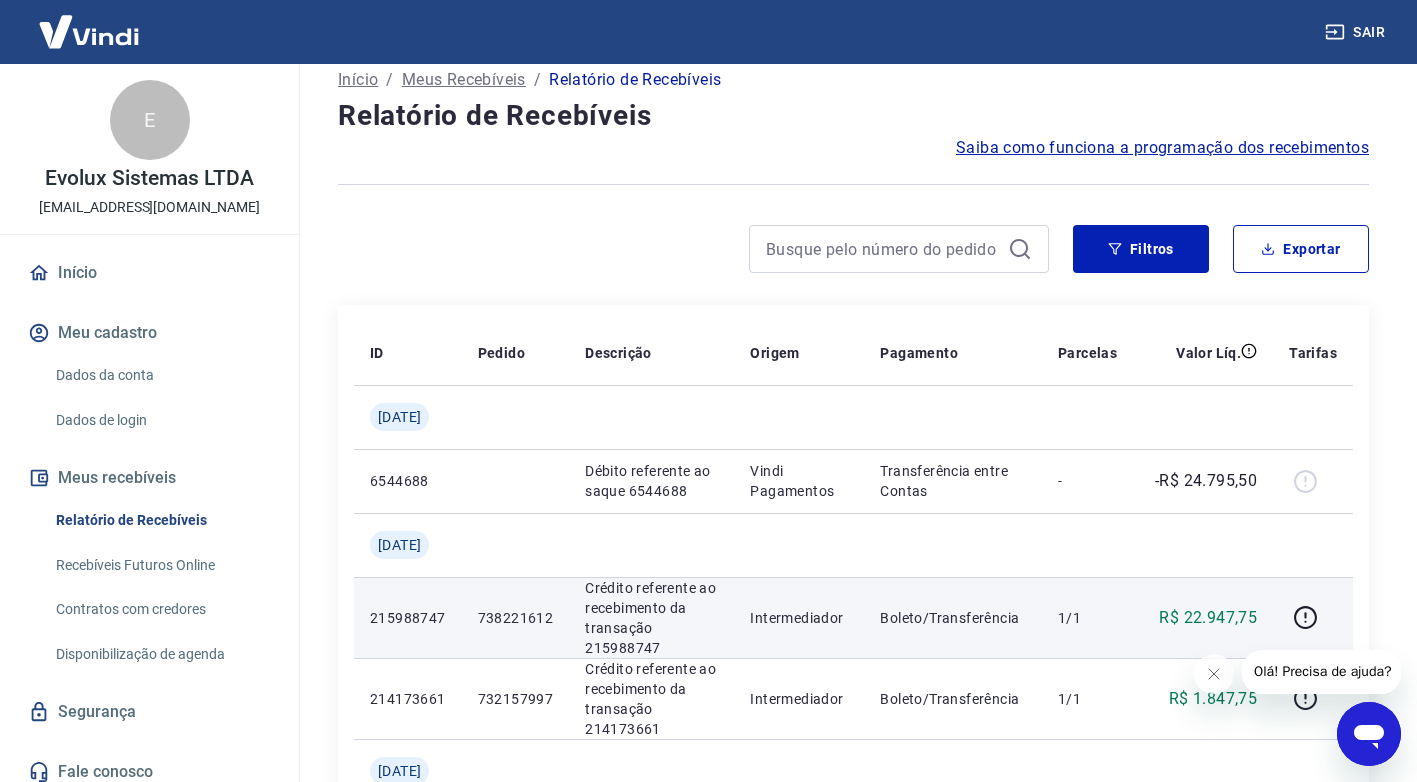 scroll, scrollTop: 0, scrollLeft: 0, axis: both 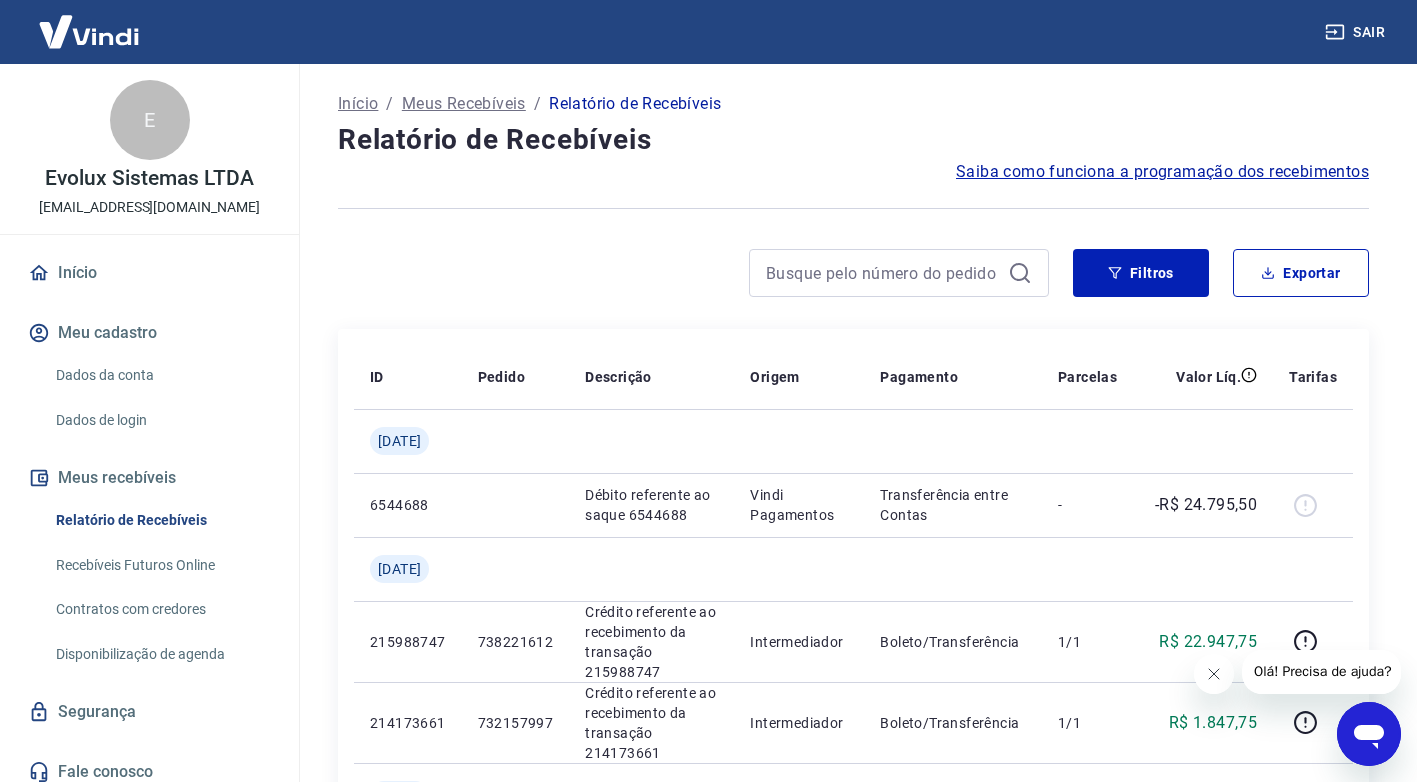 click at bounding box center [1213, 674] 